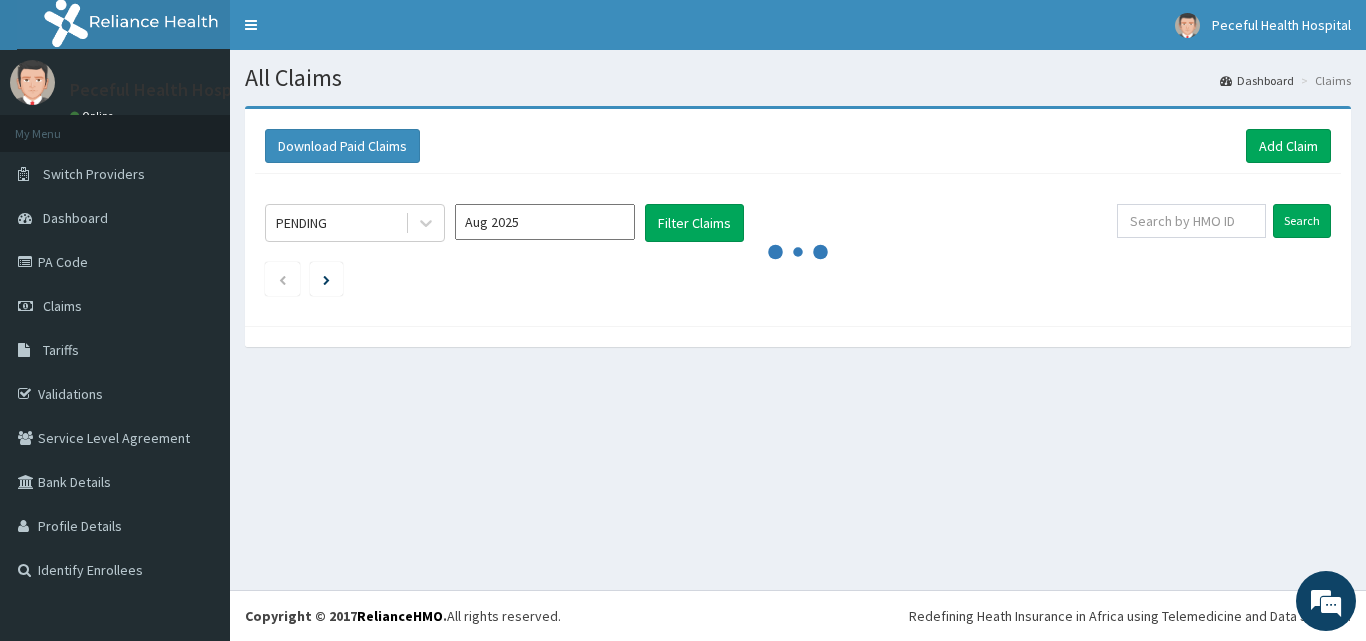 scroll, scrollTop: 0, scrollLeft: 0, axis: both 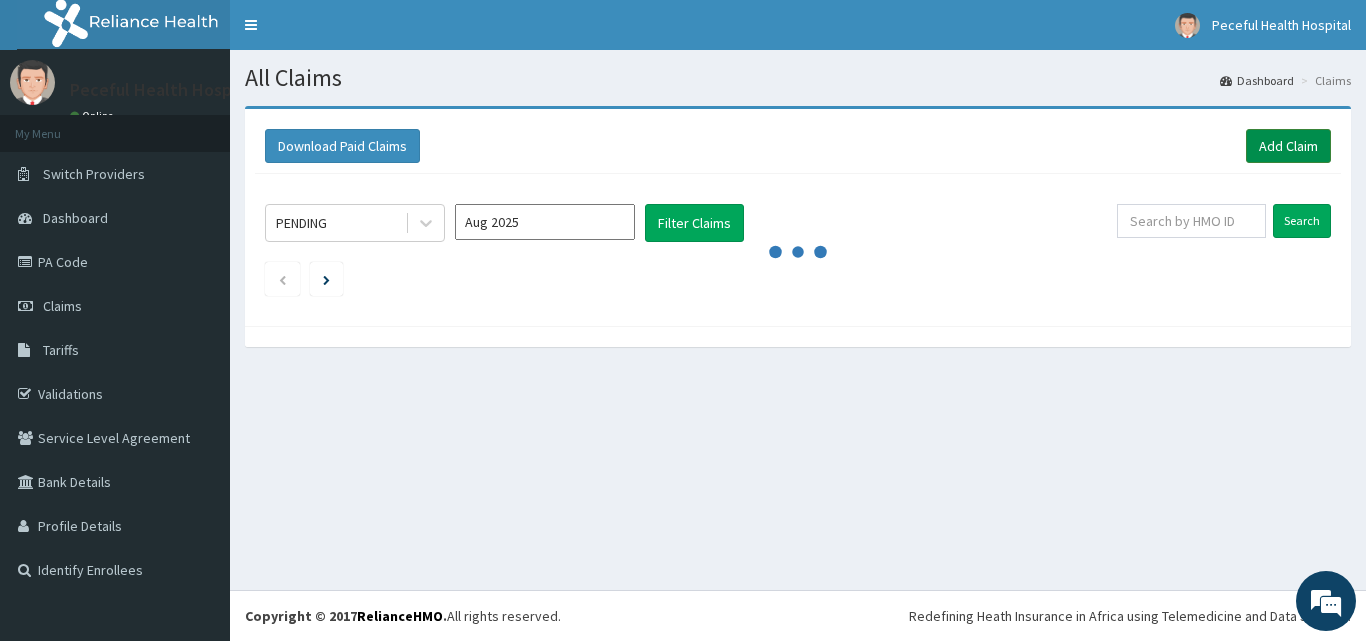 click on "Add Claim" at bounding box center [1288, 146] 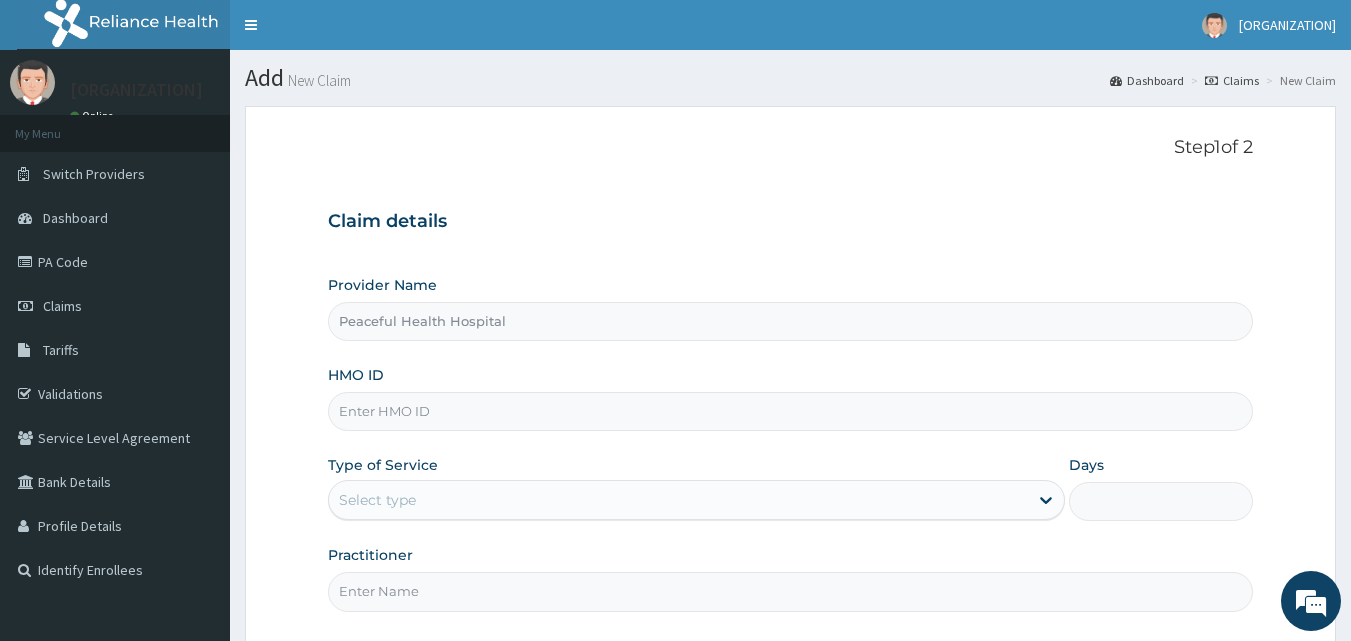scroll, scrollTop: 0, scrollLeft: 0, axis: both 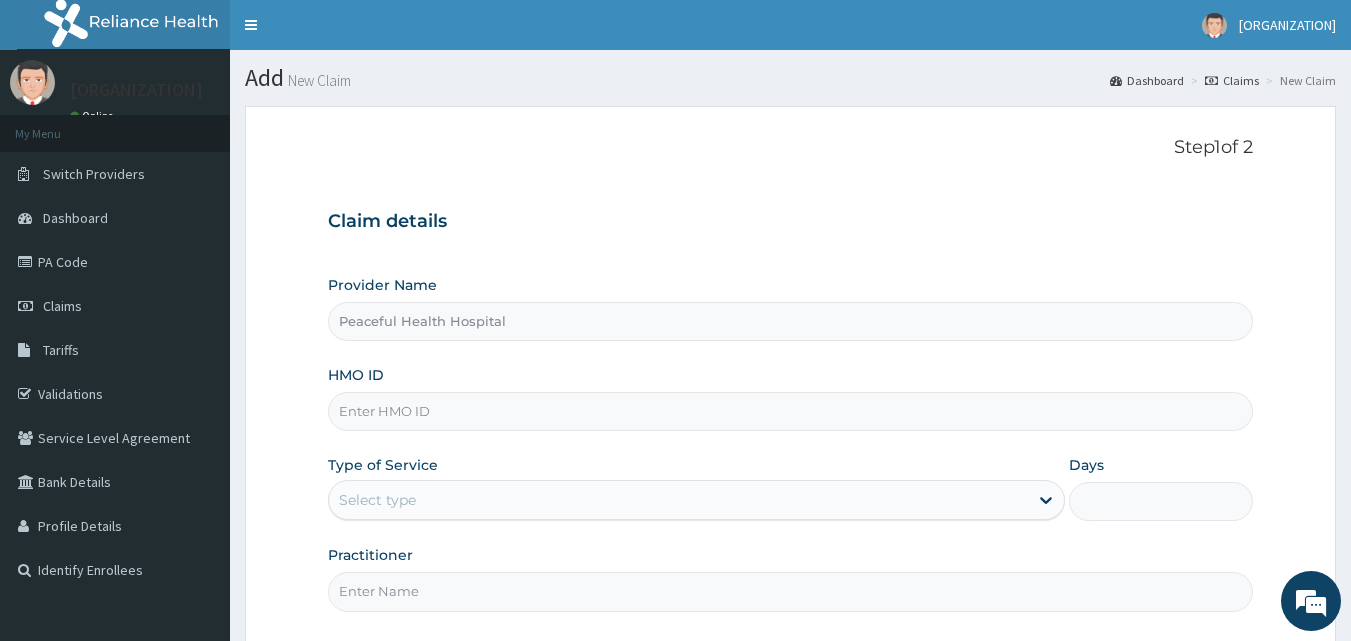 click on "HMO ID" at bounding box center [791, 411] 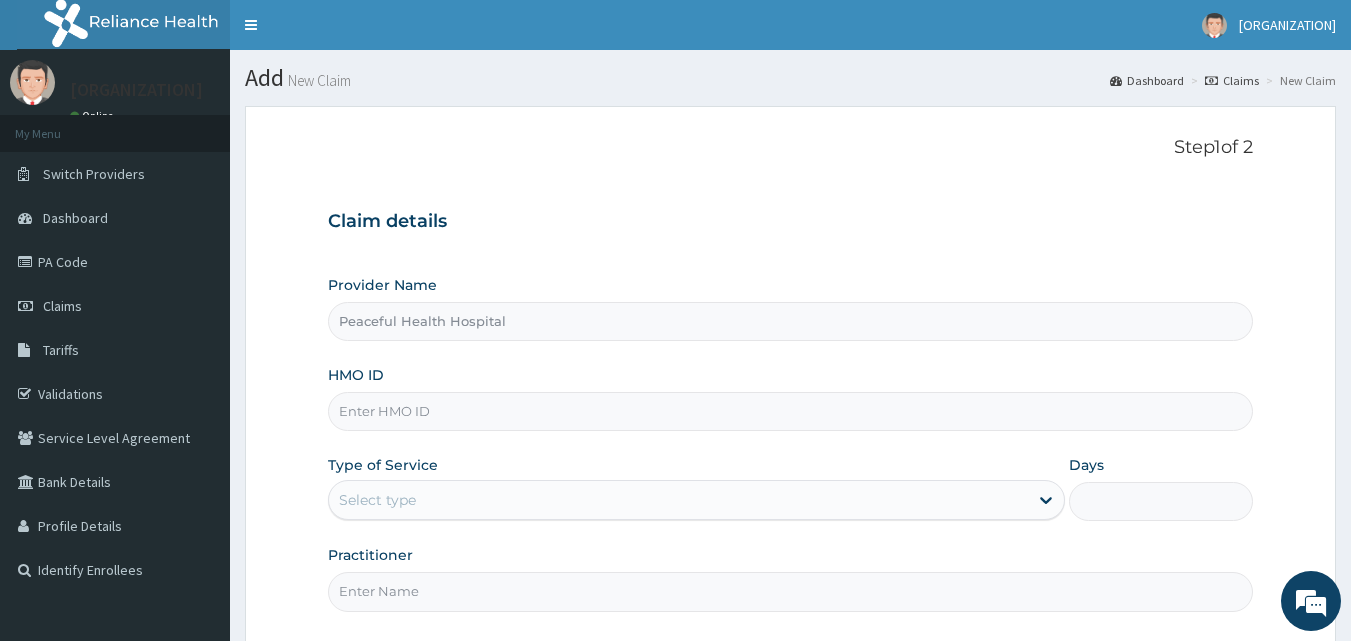 paste on "WAK/10167/B" 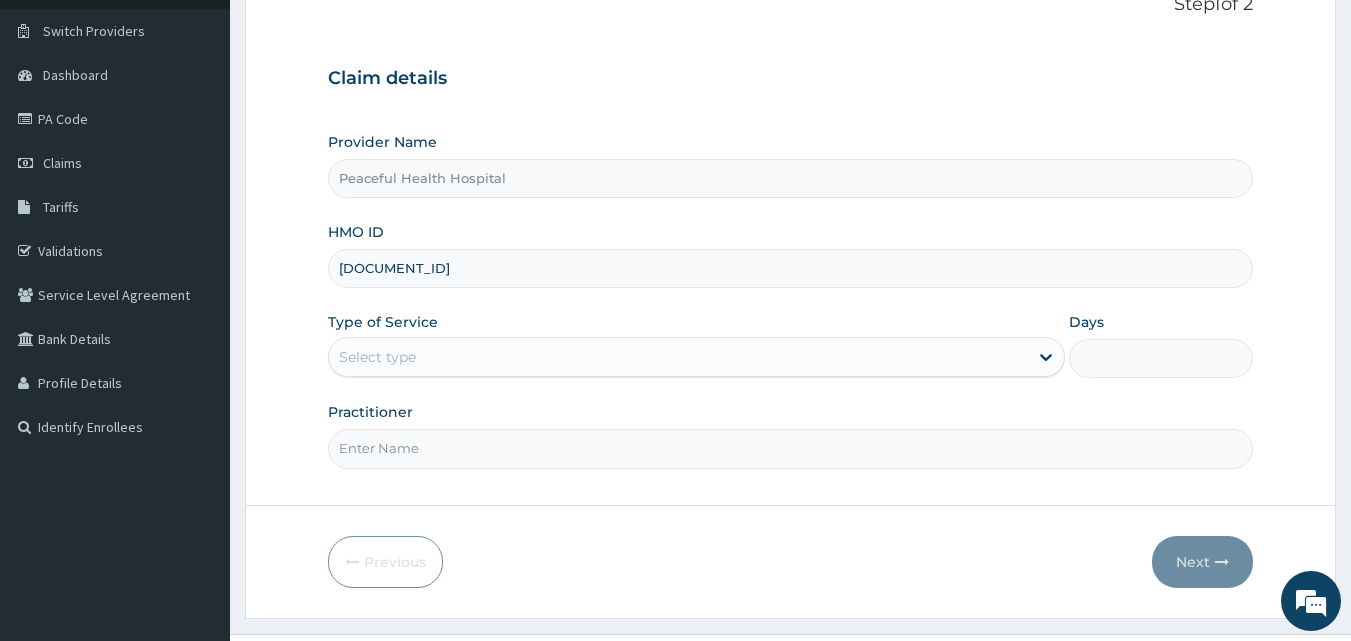 scroll, scrollTop: 147, scrollLeft: 0, axis: vertical 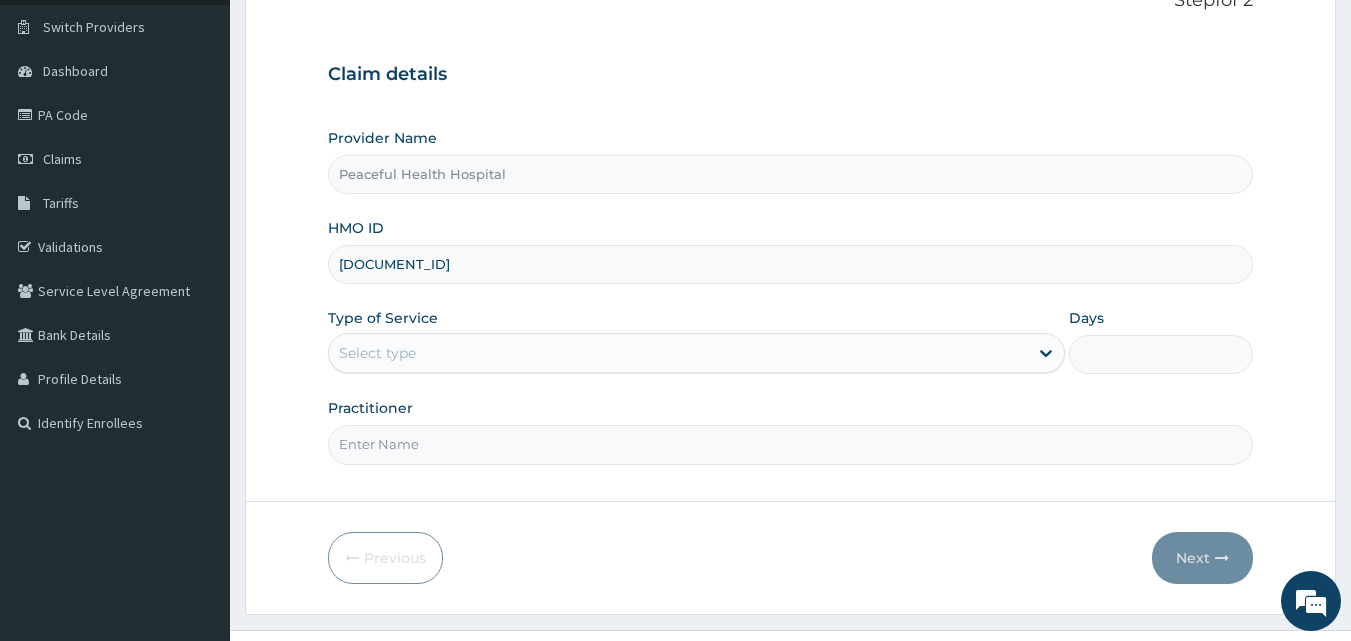 type on "WAK/10167/B" 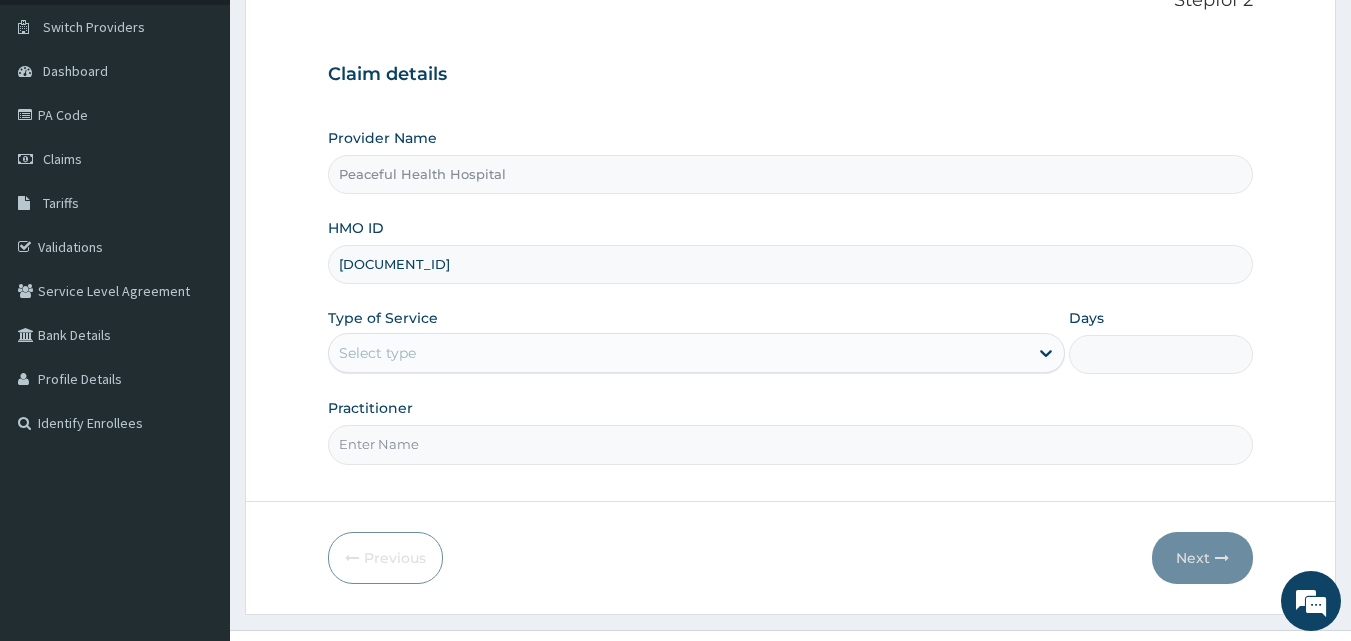 click on "Select type" at bounding box center [678, 353] 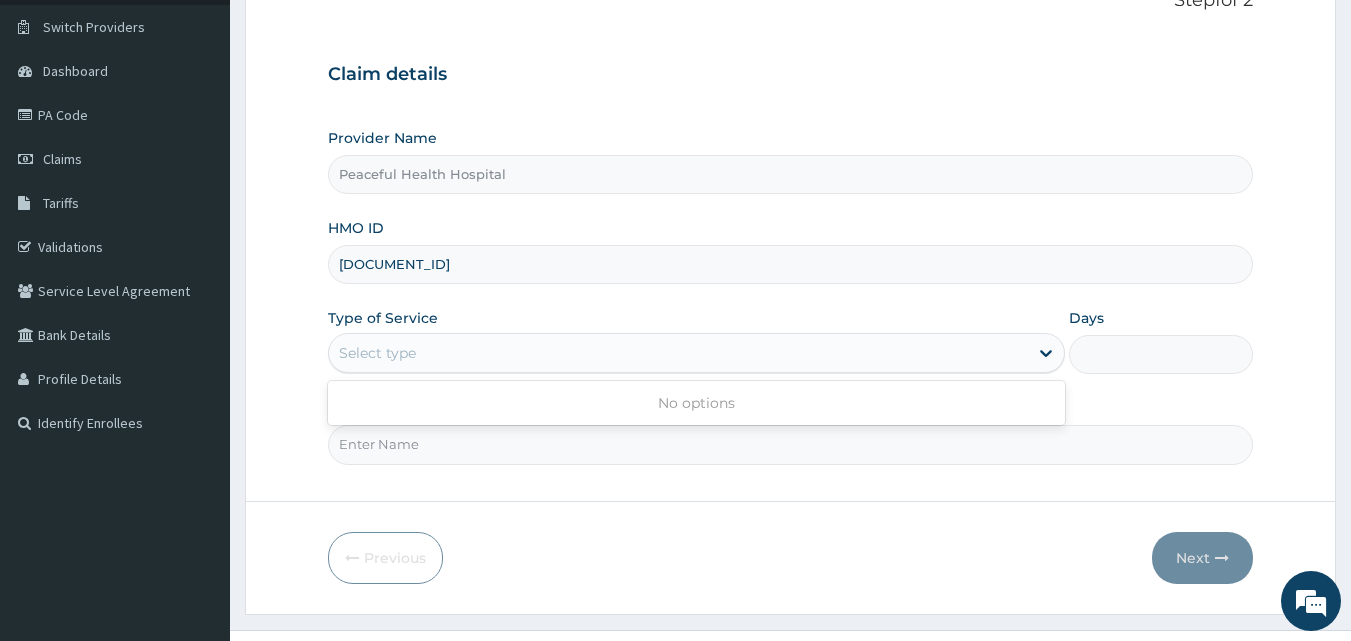 click on "Select type" at bounding box center (678, 353) 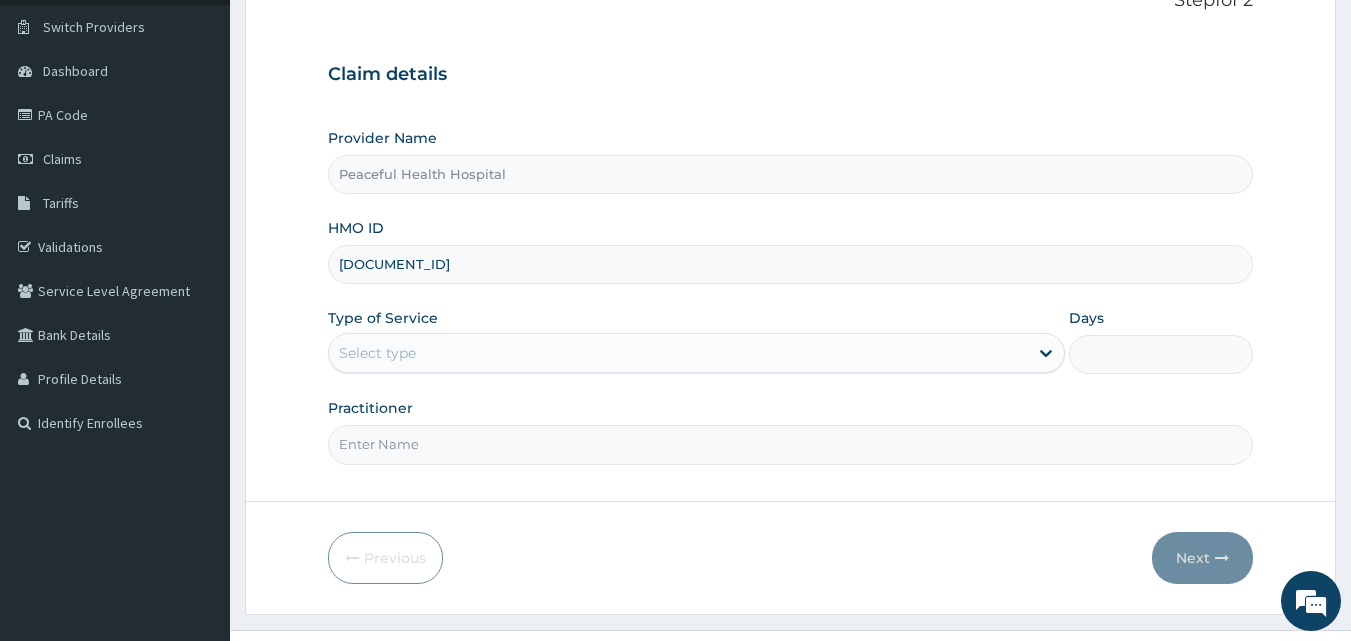 click on "Select type" at bounding box center (678, 353) 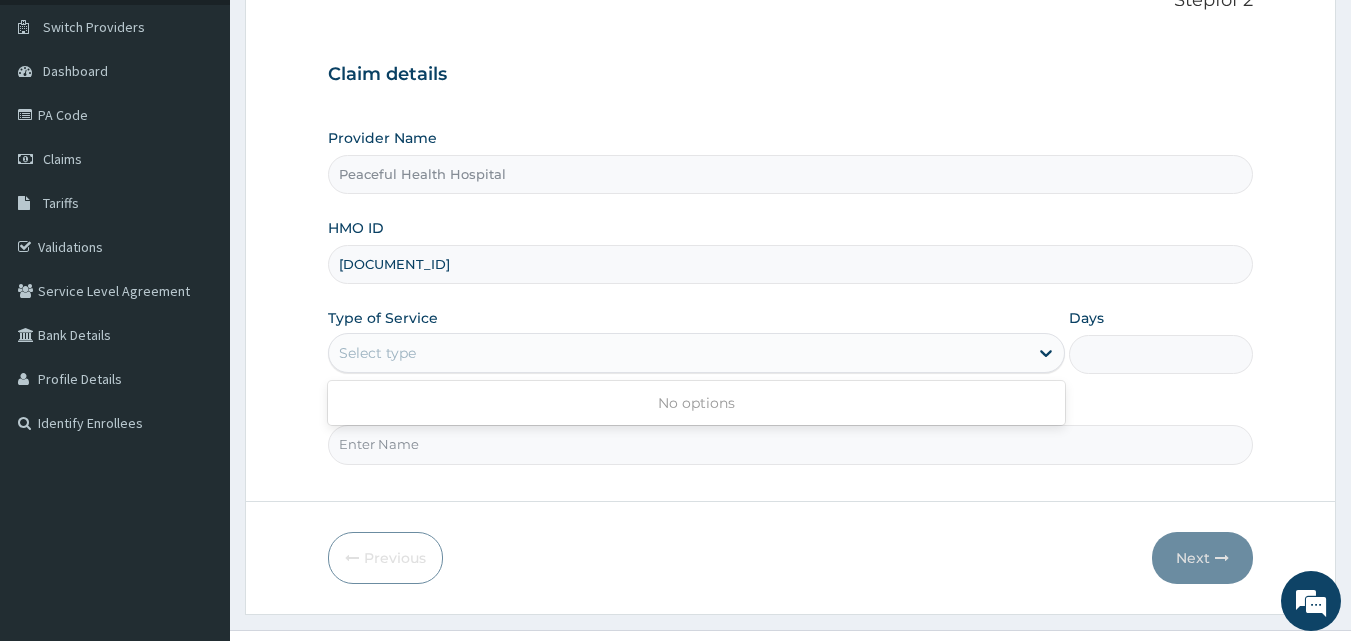 click on "Select type" at bounding box center (678, 353) 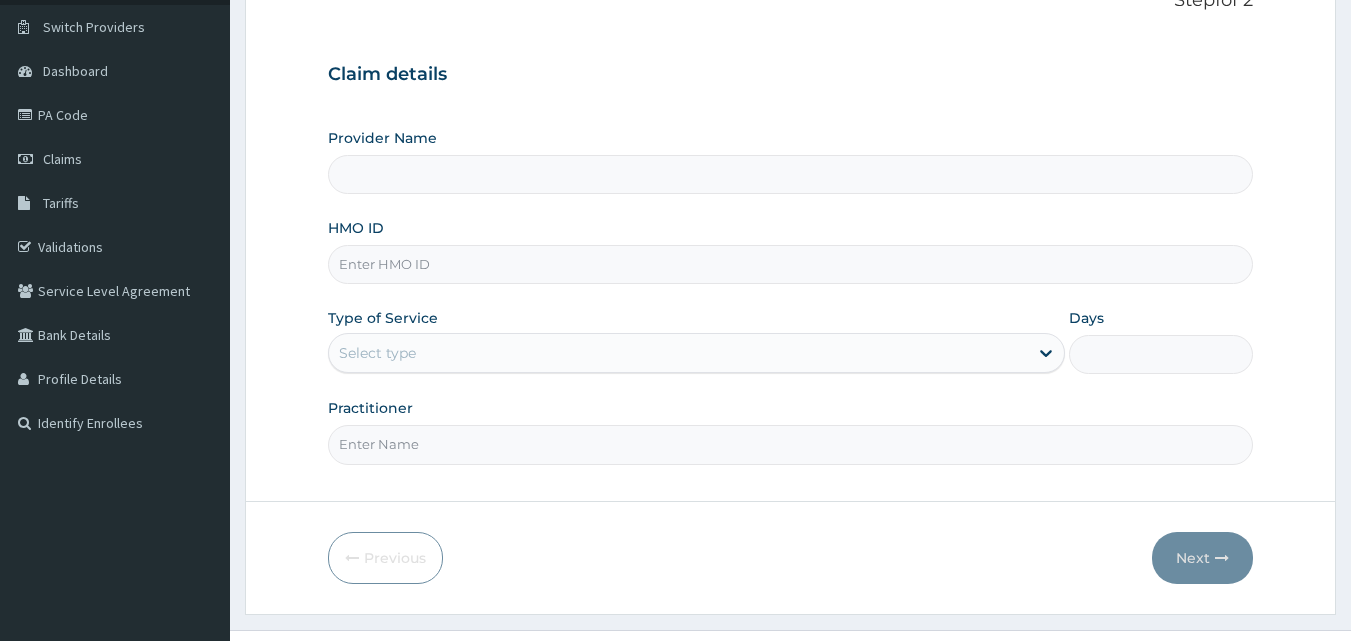 scroll, scrollTop: 147, scrollLeft: 0, axis: vertical 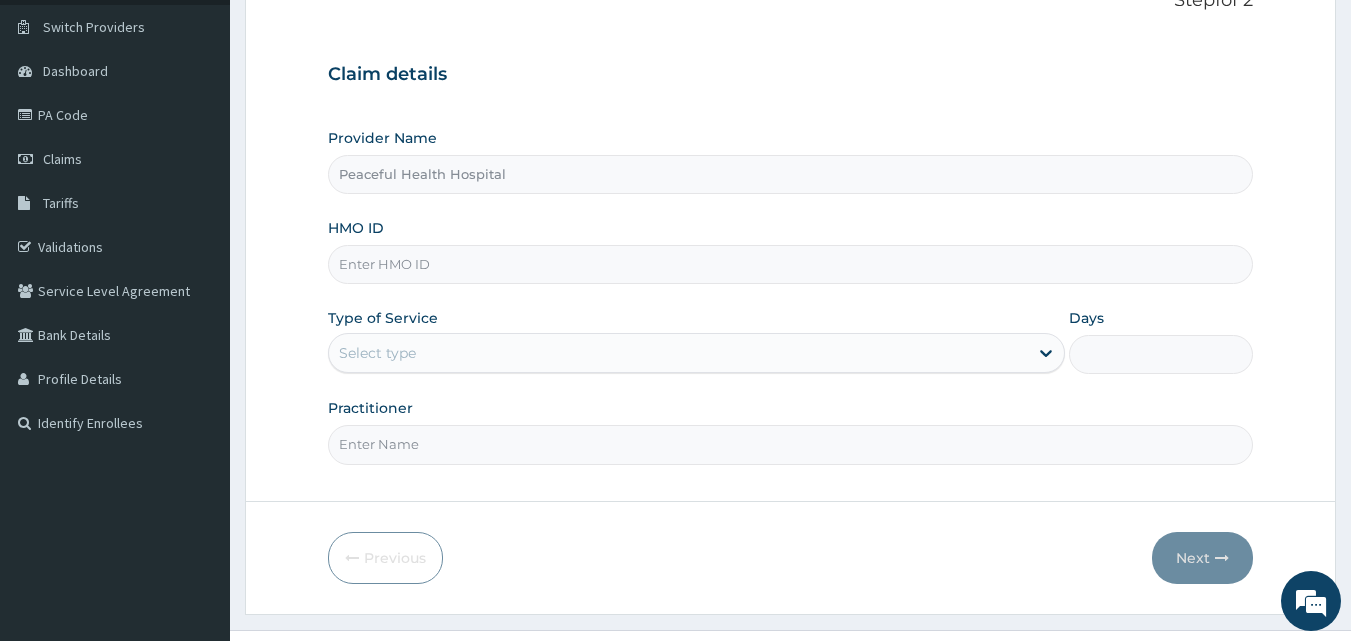 click on "HMO ID" at bounding box center (791, 264) 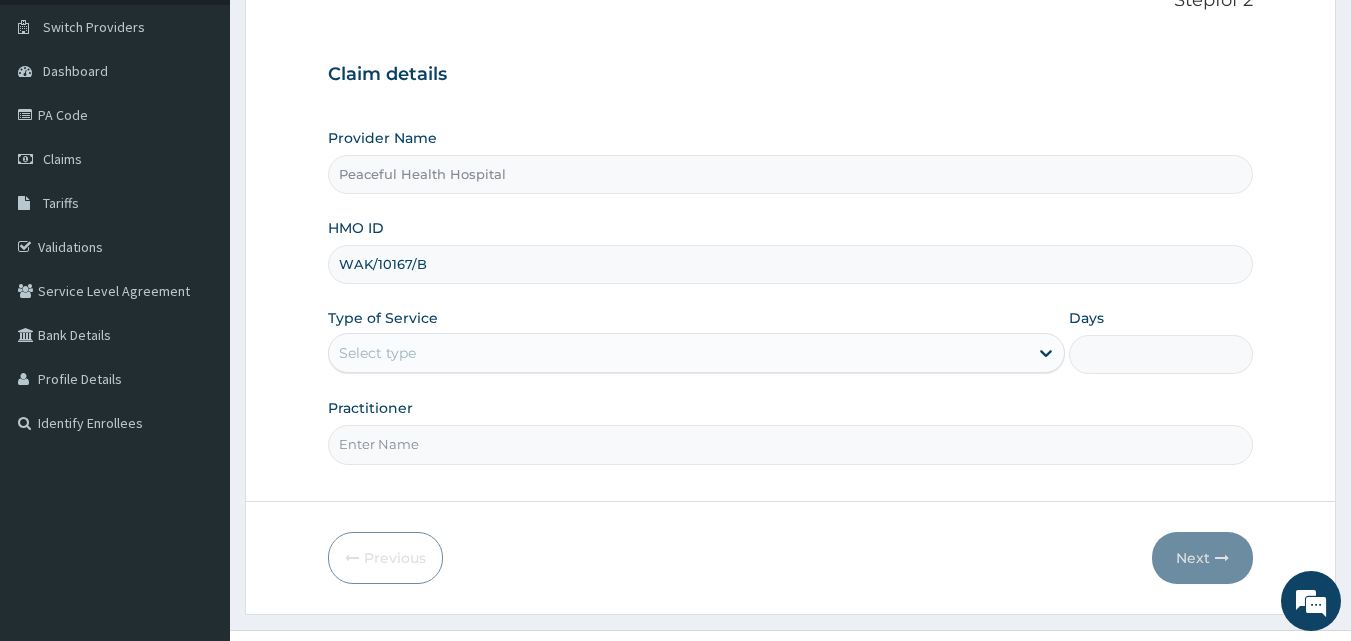 type on "WAK/10167/B" 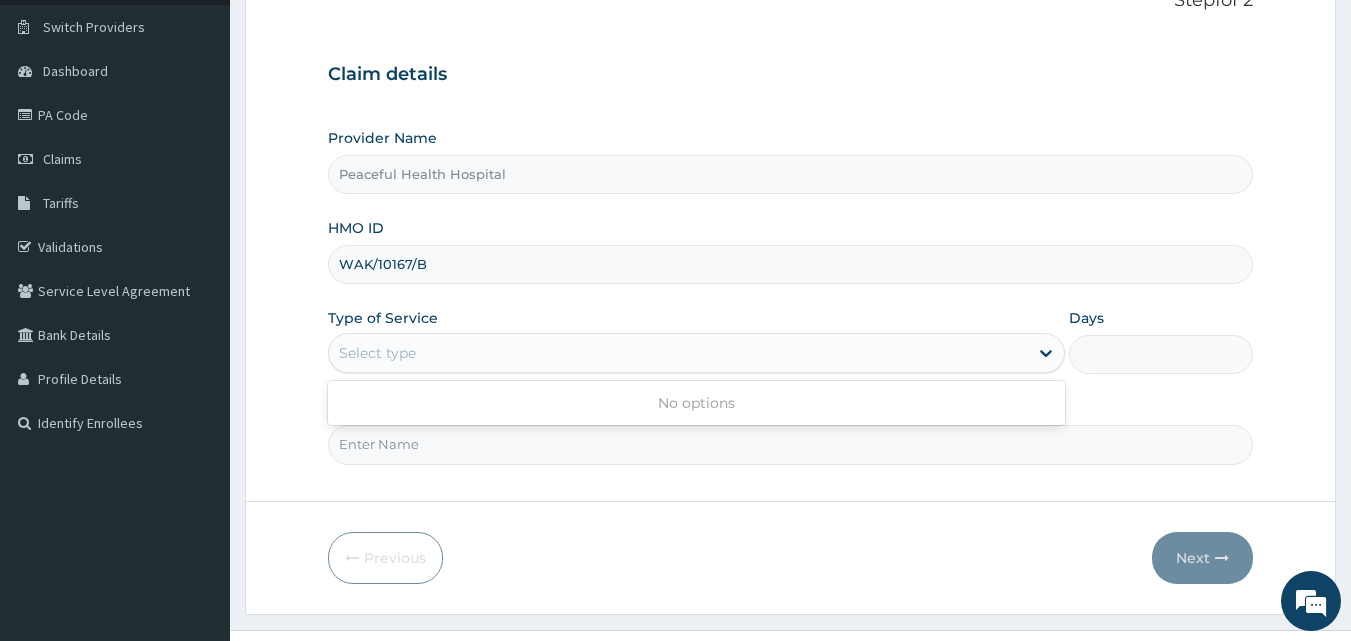 click on "Select type" at bounding box center [377, 353] 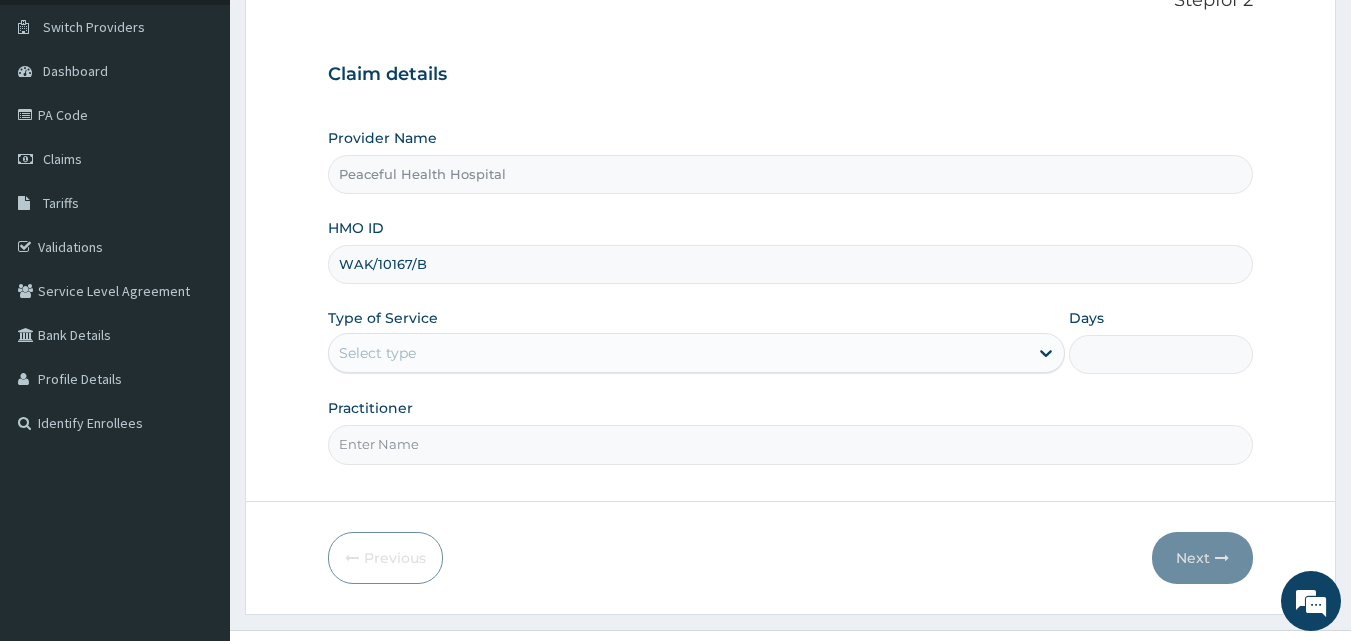 click on "Select type" at bounding box center (377, 353) 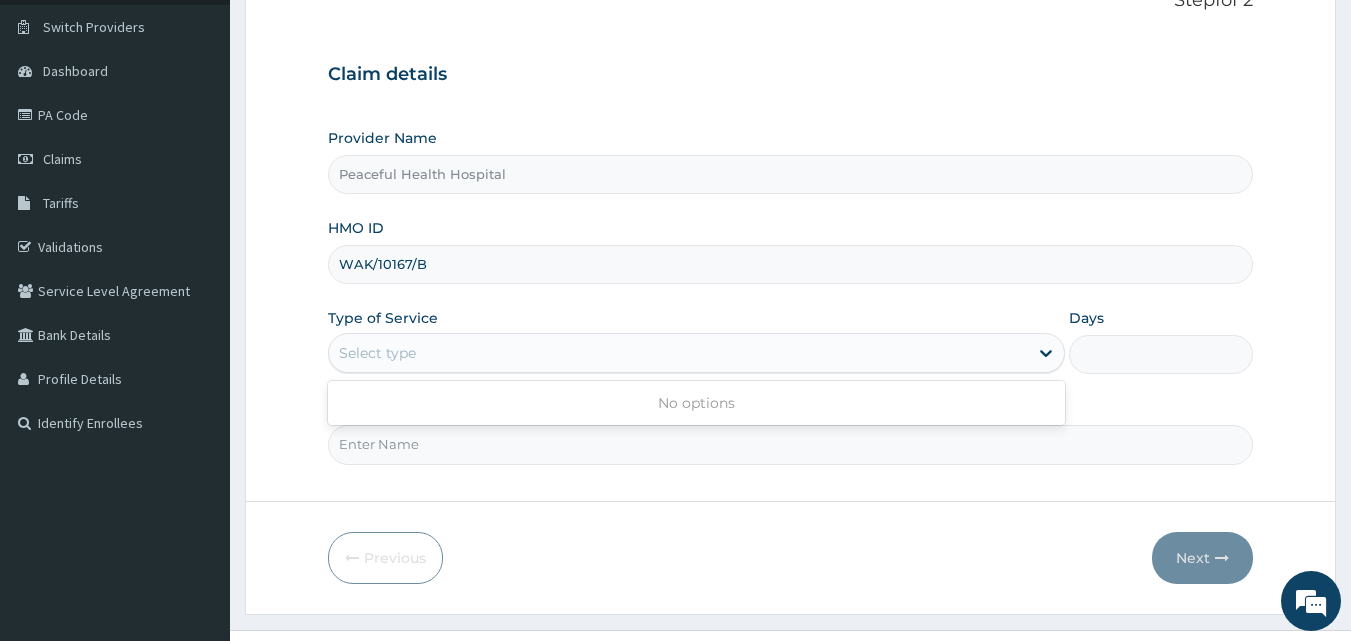 click on "Select type" at bounding box center (377, 353) 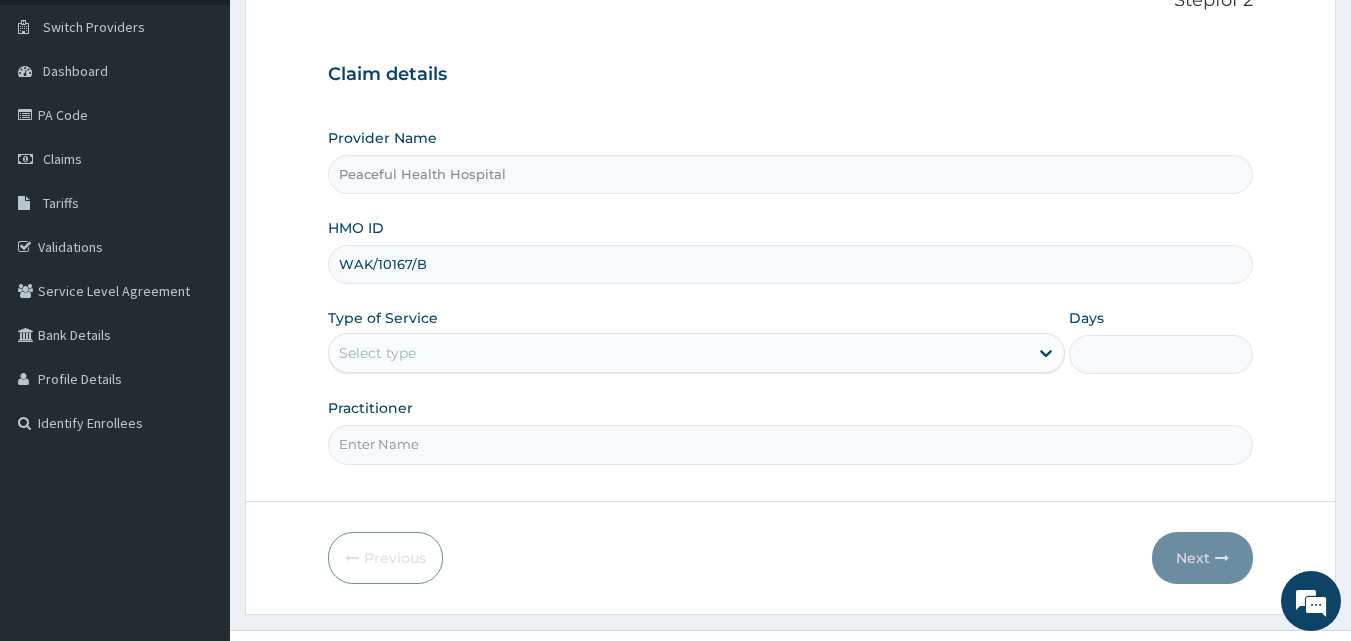 click on "Select type" at bounding box center [377, 353] 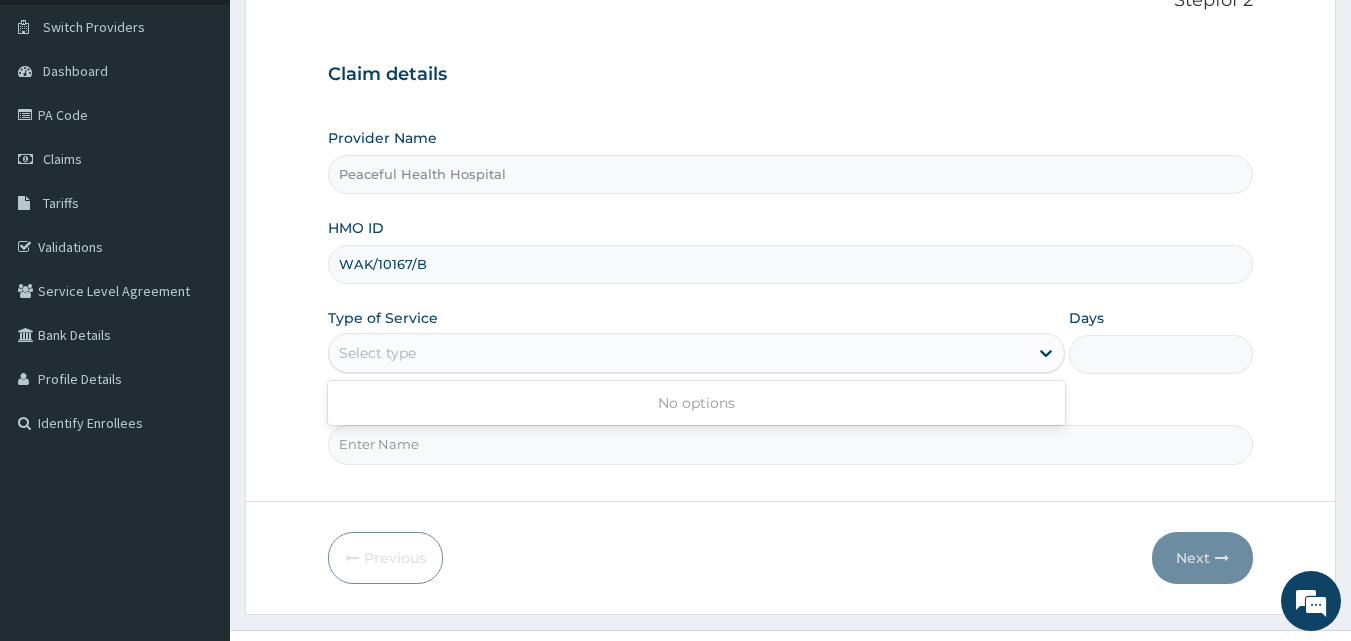 click on "Select type" at bounding box center [377, 353] 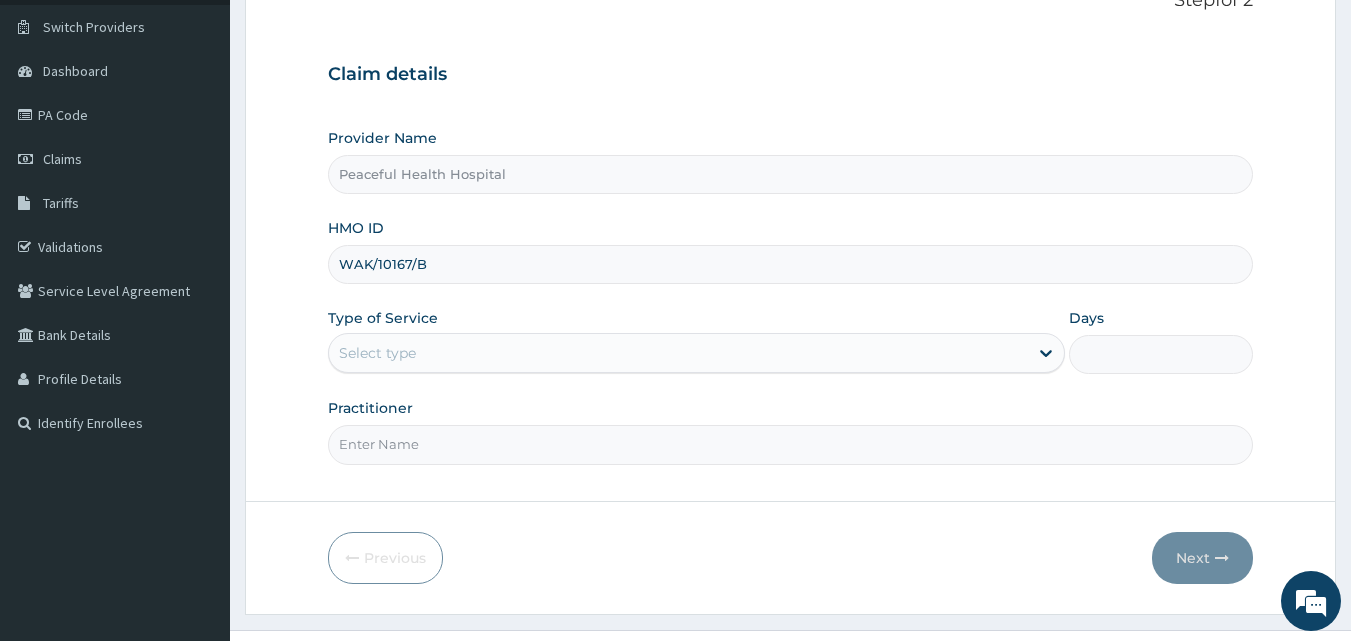 click on "Select type" at bounding box center [377, 353] 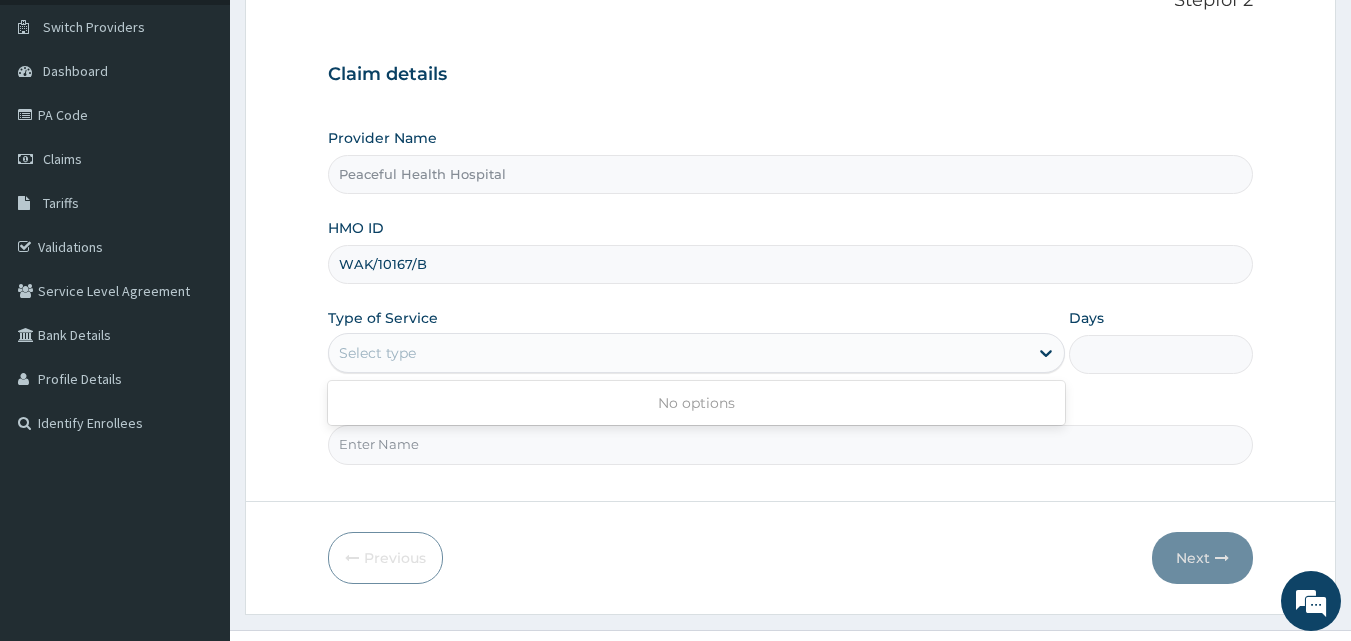click on "Select type" at bounding box center [377, 353] 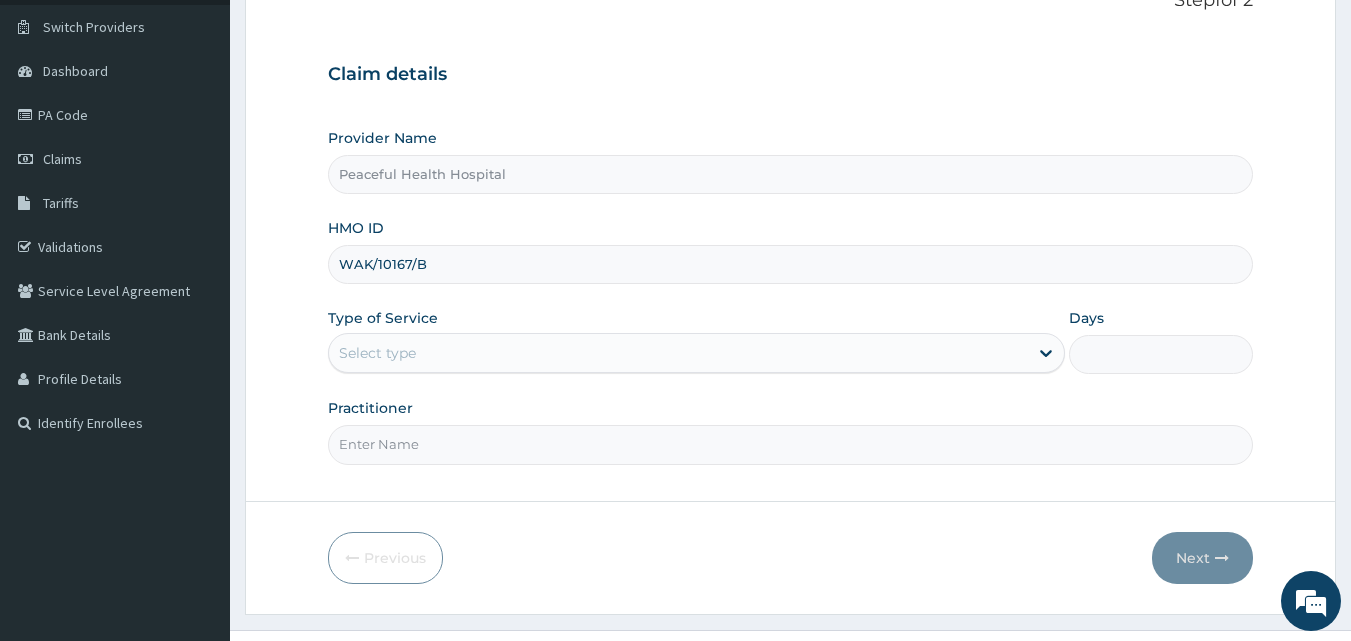 click on "Select type" at bounding box center [377, 353] 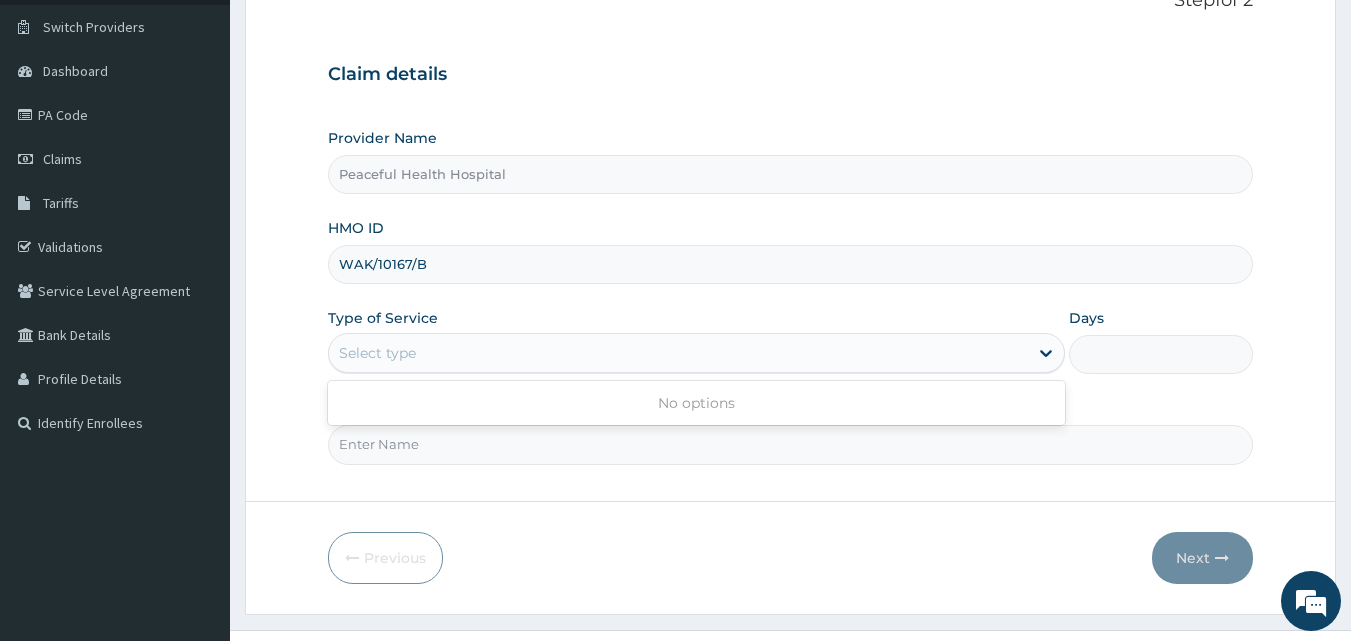 click on "Select type" at bounding box center [377, 353] 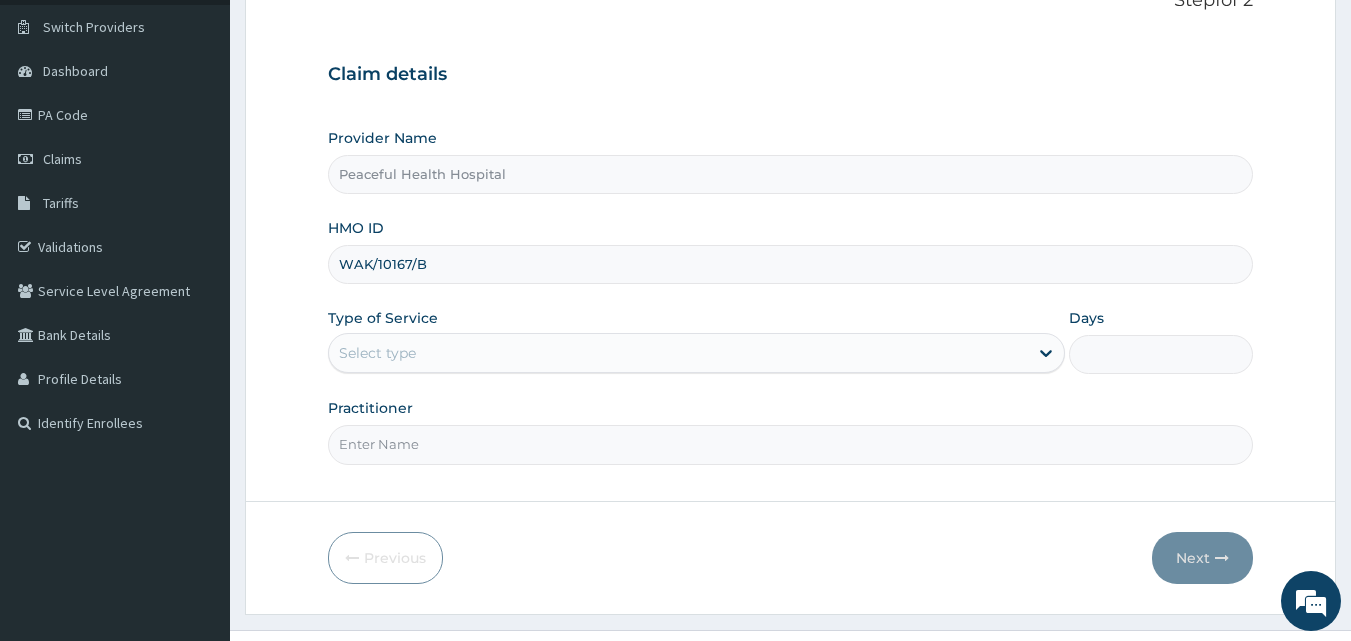 click on "Select type" at bounding box center (377, 353) 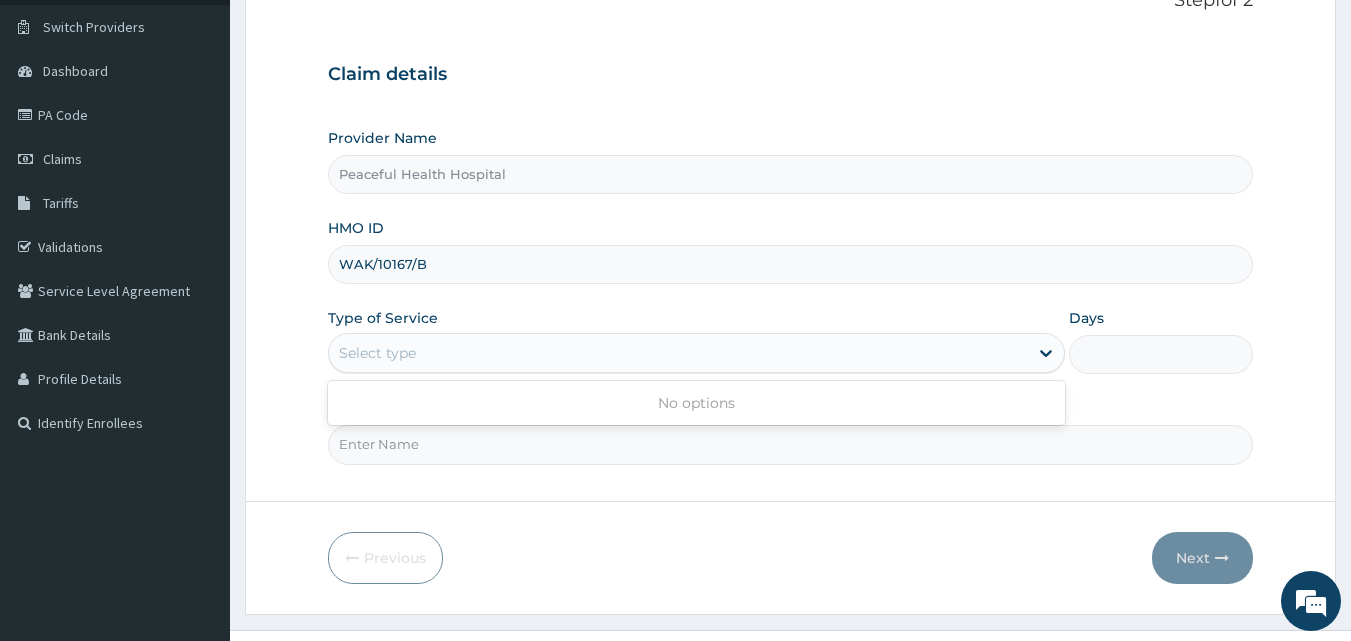 click on "Select type" at bounding box center (377, 353) 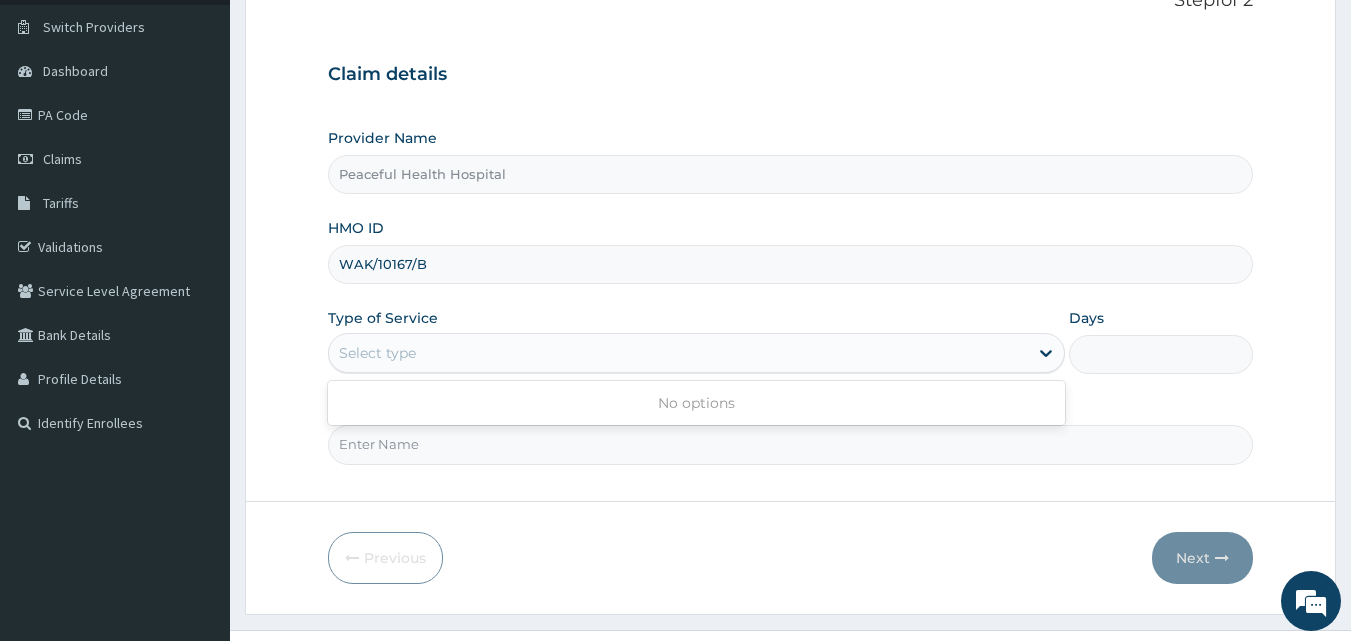 click on "Select type" at bounding box center [377, 353] 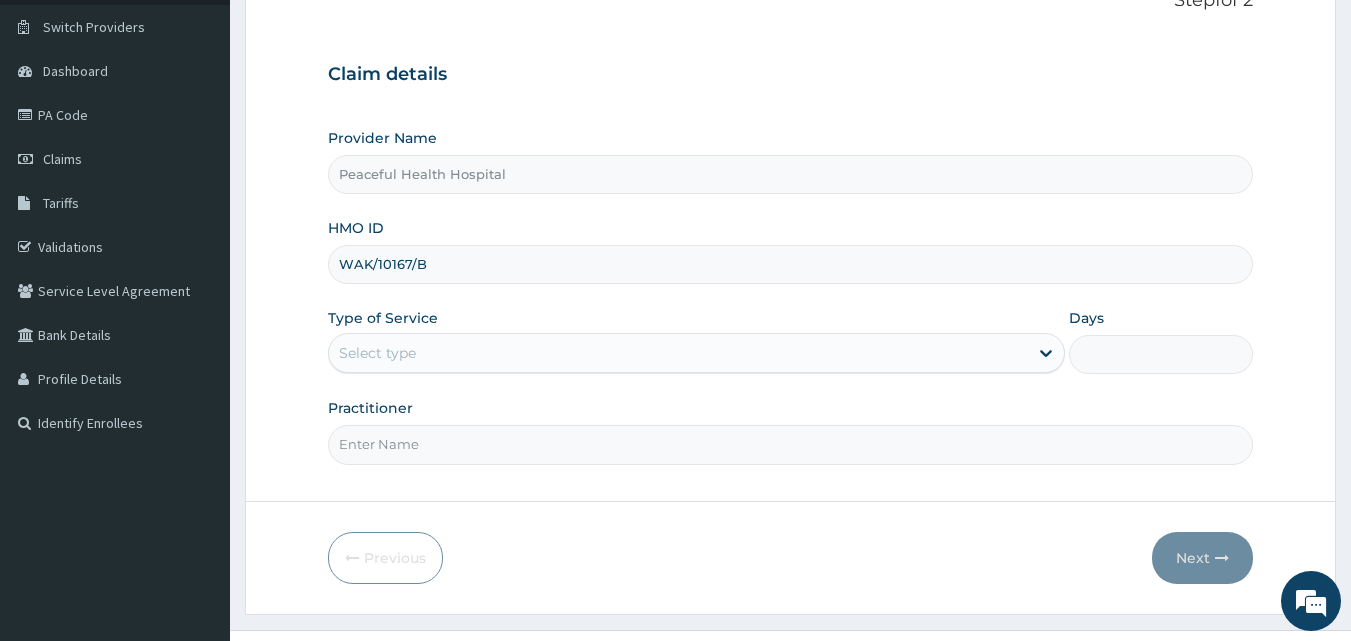 click on "Select type" at bounding box center [377, 353] 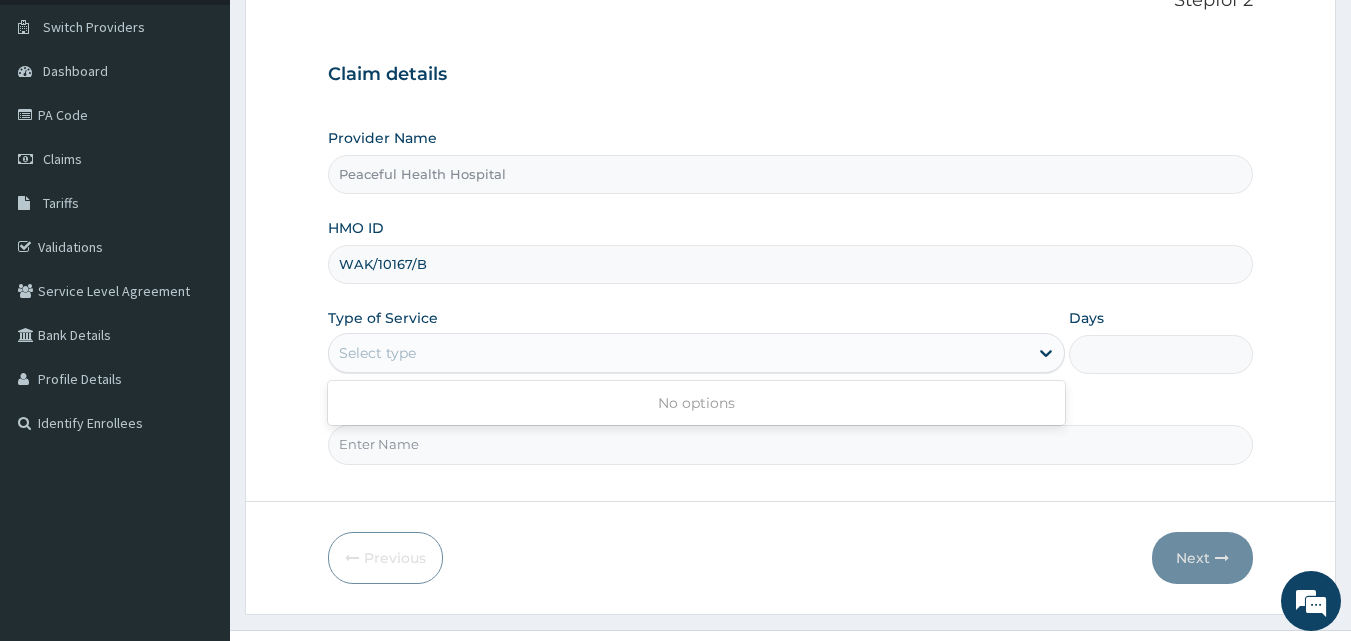 click on "Select type" at bounding box center (377, 353) 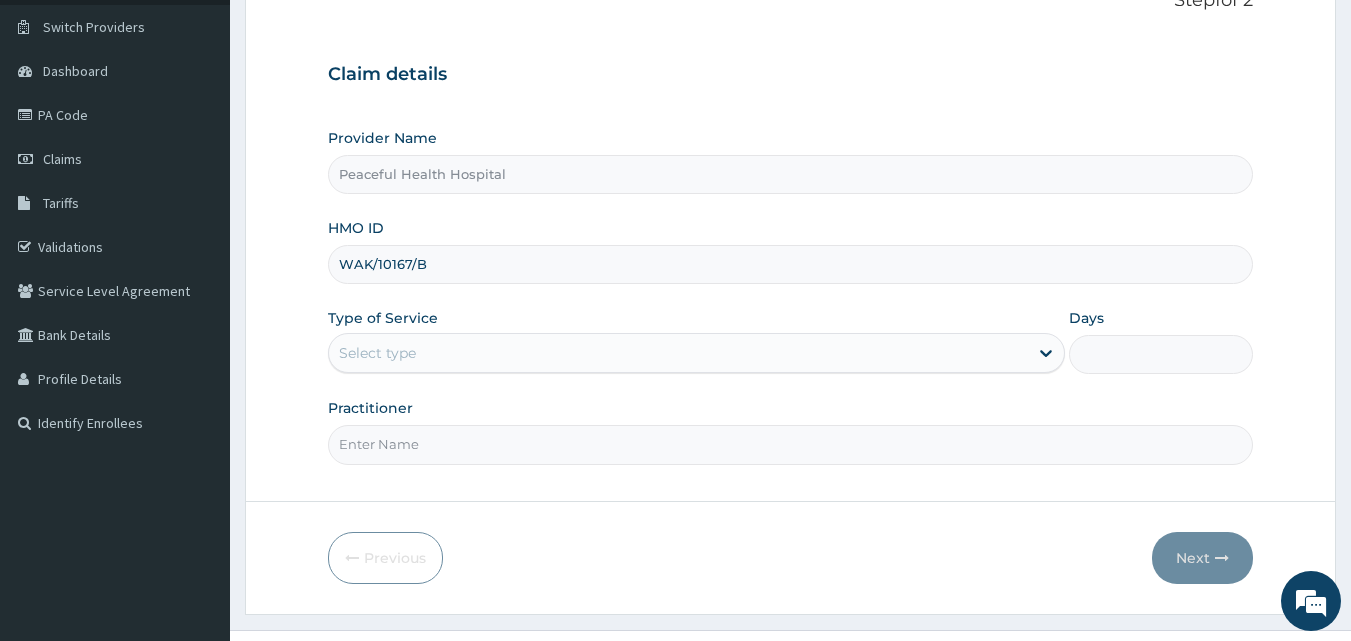 click on "Select type" at bounding box center [377, 353] 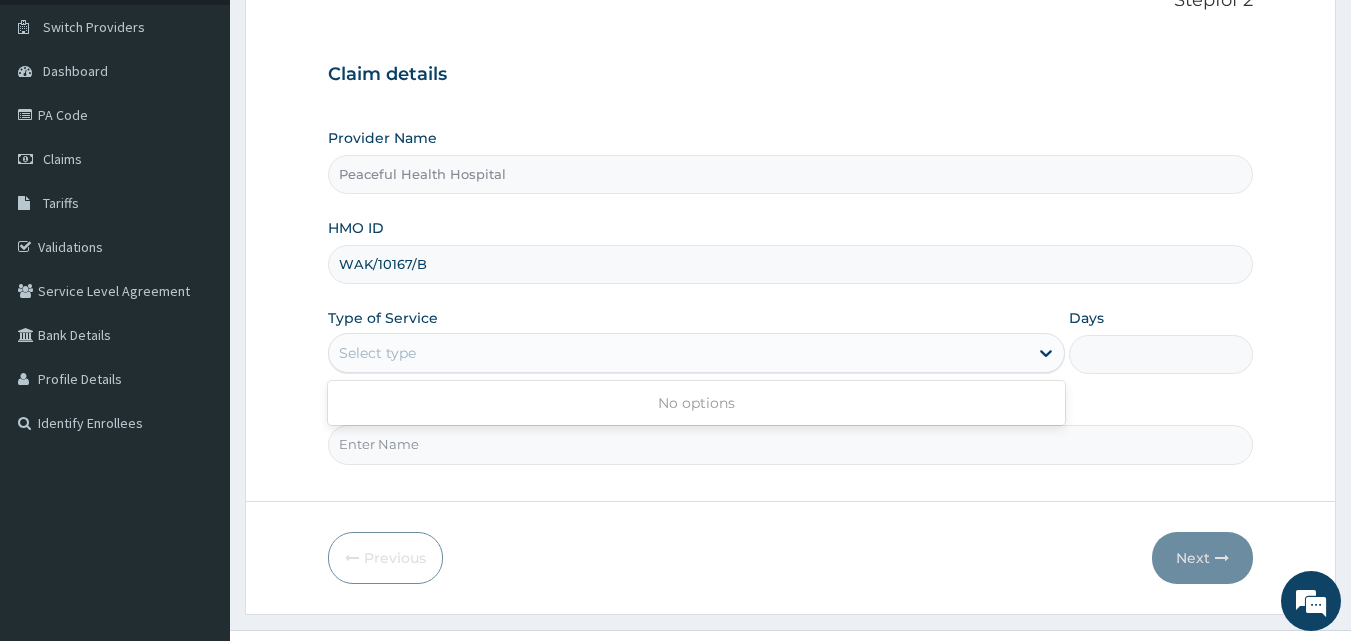 click on "Select type" at bounding box center (377, 353) 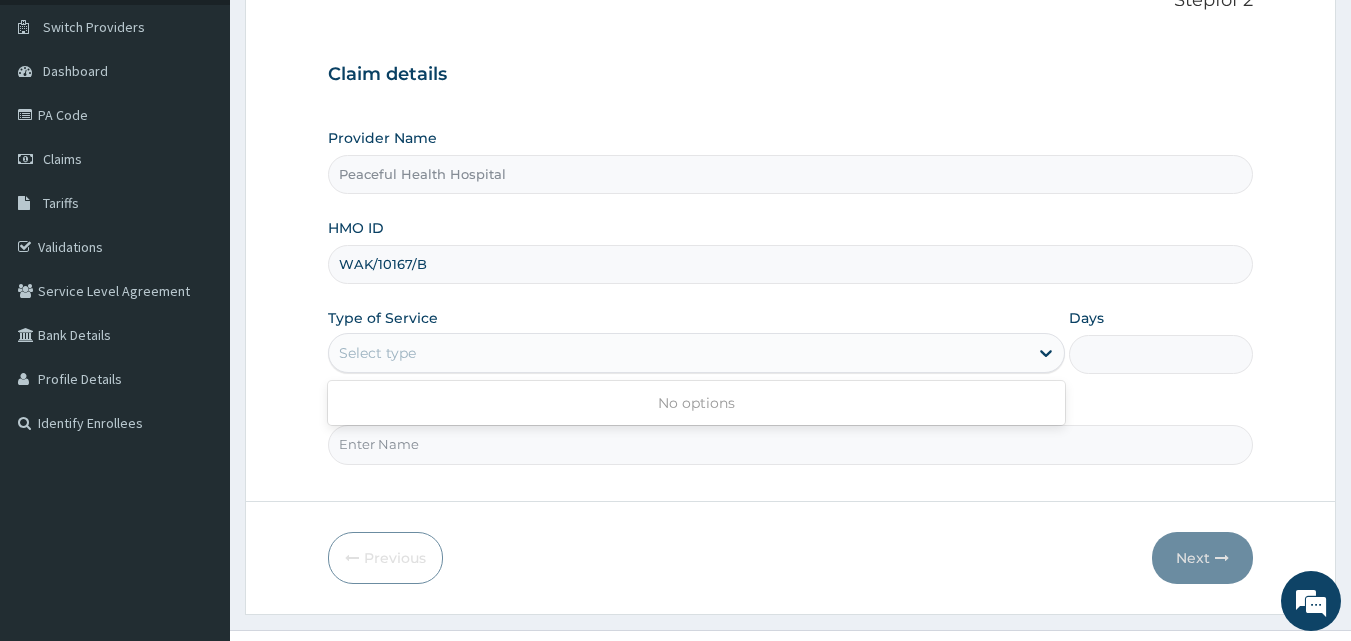 click on "Select type" at bounding box center (377, 353) 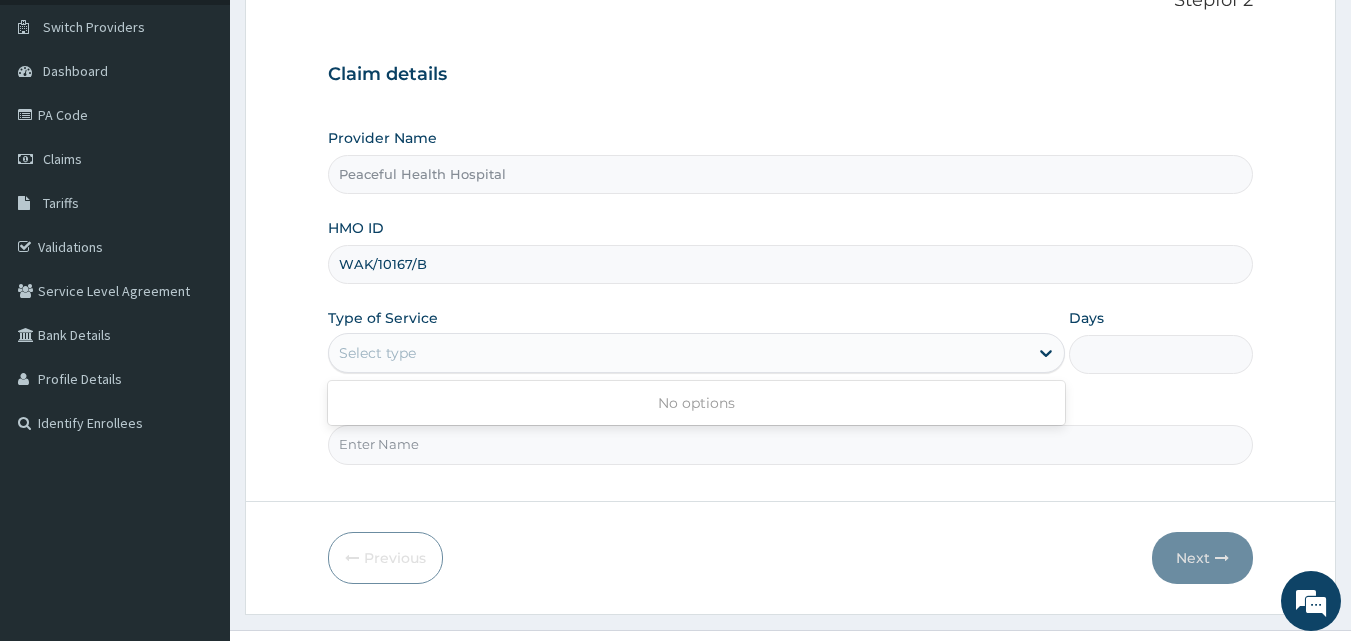 click on "Select type" at bounding box center [377, 353] 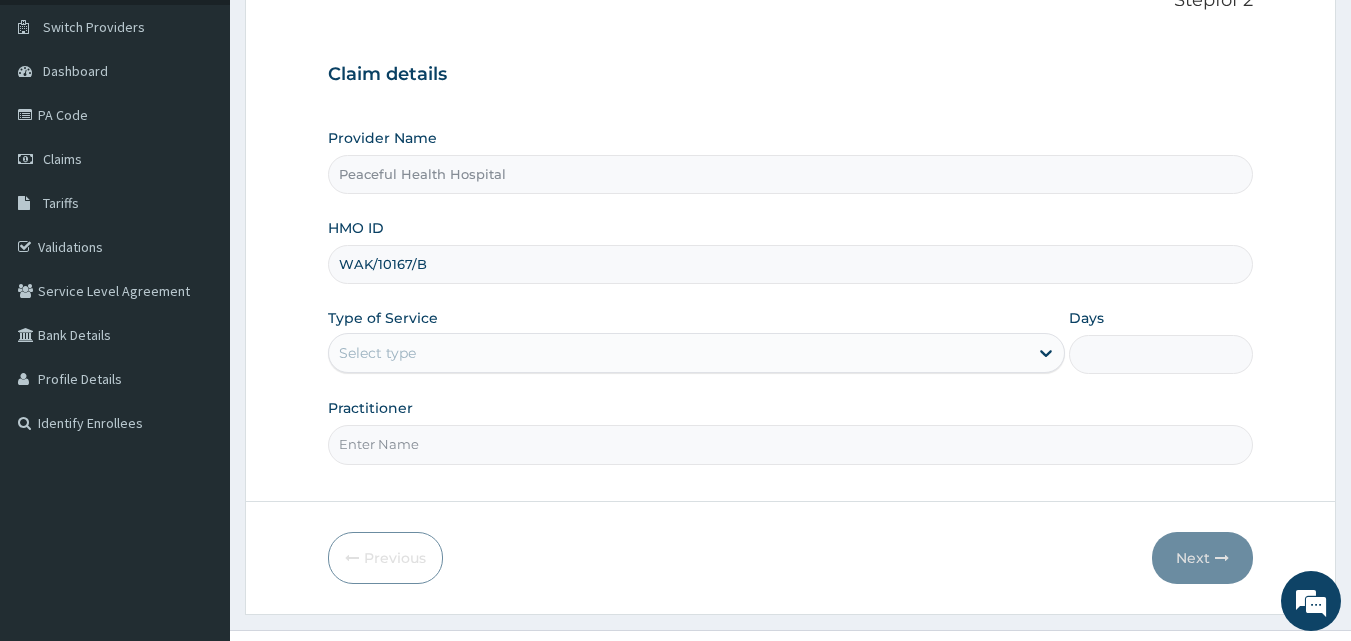 click on "Select type" at bounding box center [377, 353] 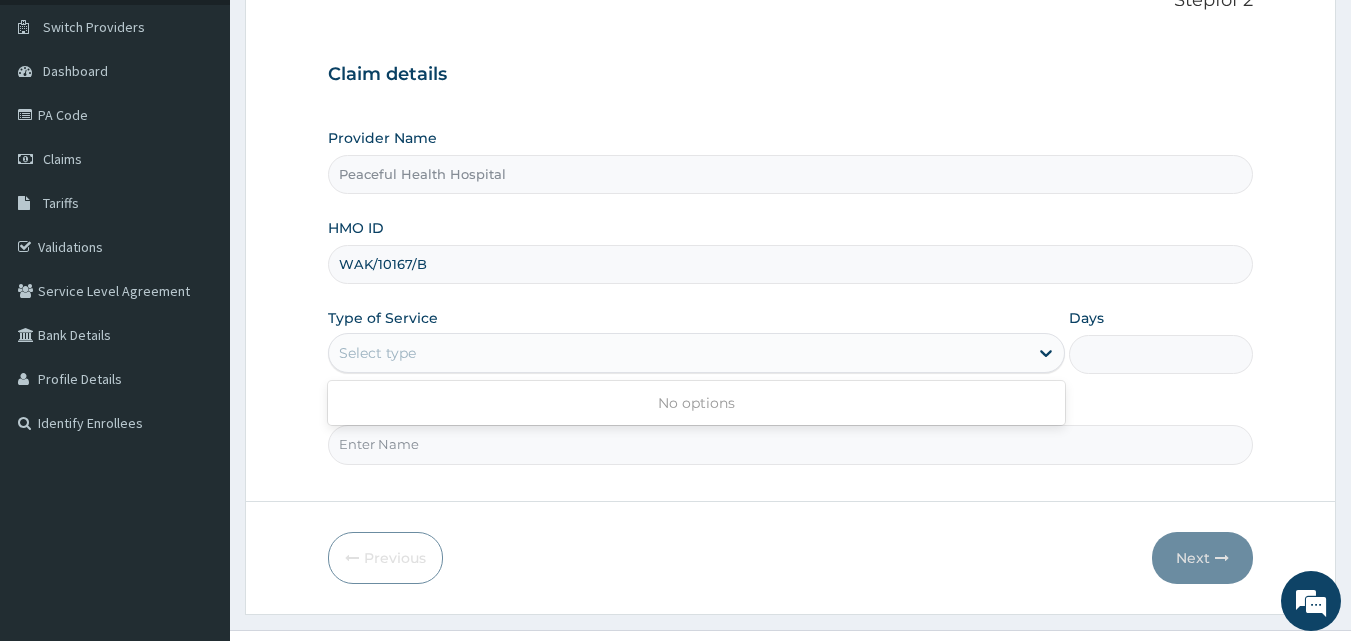 click on "Select type" at bounding box center [377, 353] 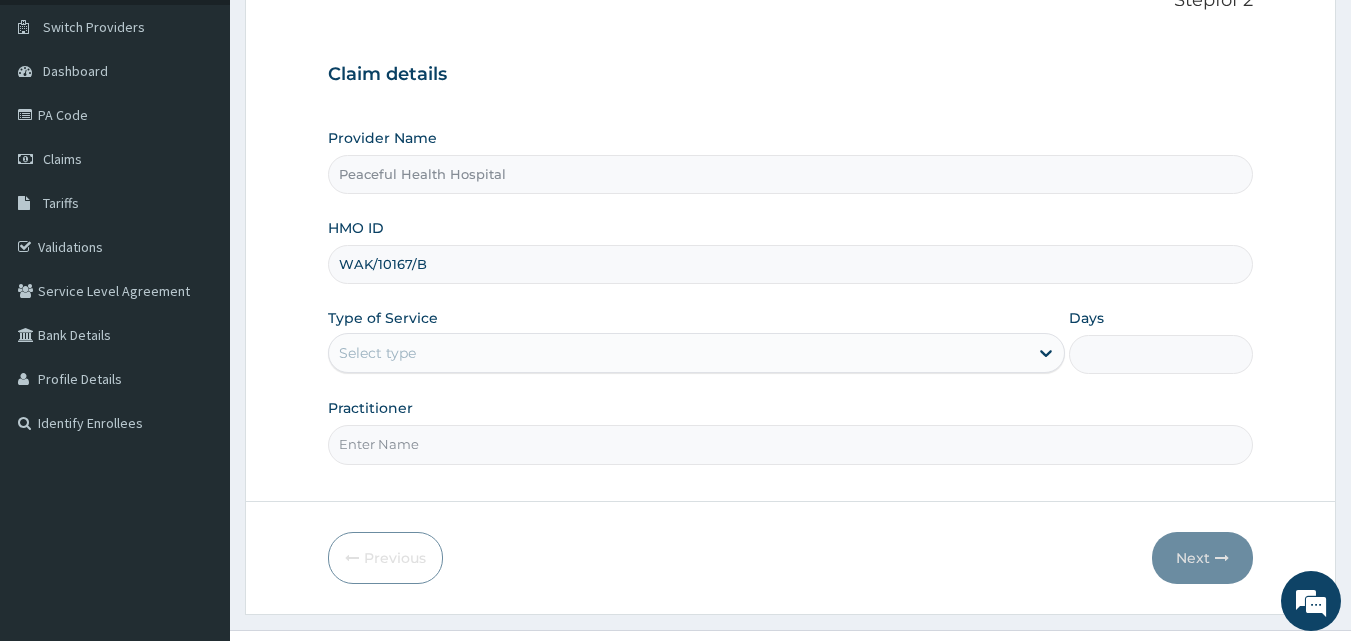 click on "Select type" at bounding box center (377, 353) 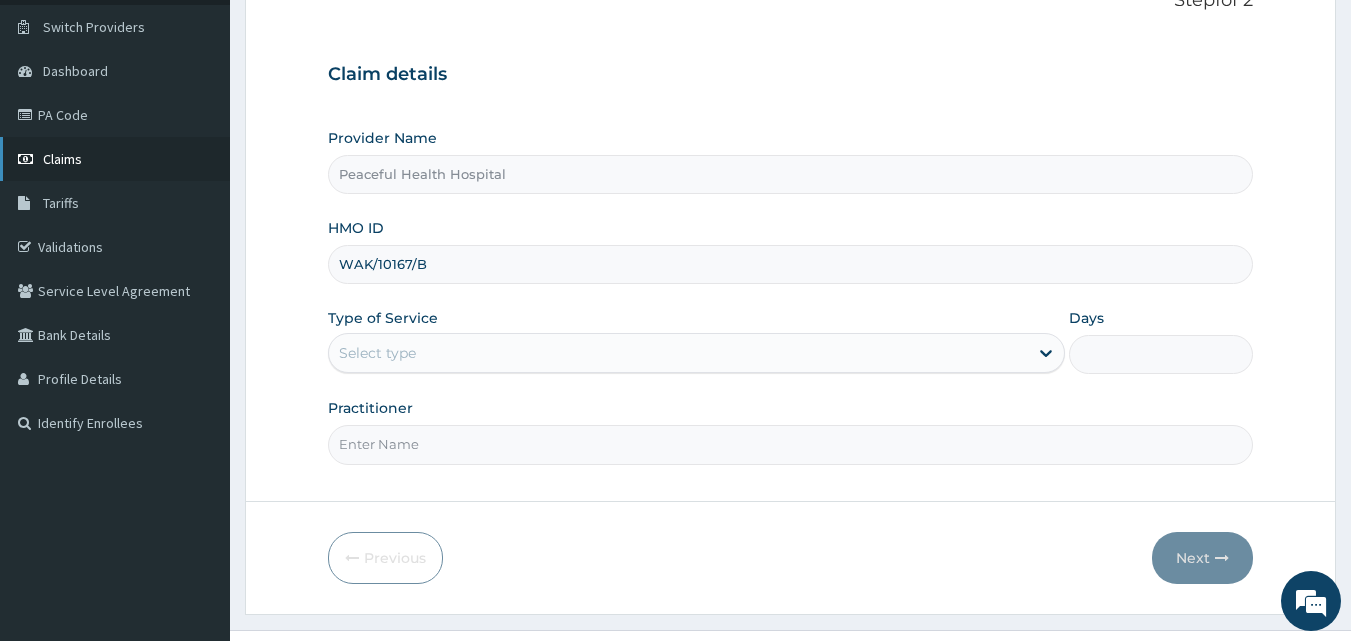 click on "Claims" at bounding box center [115, 159] 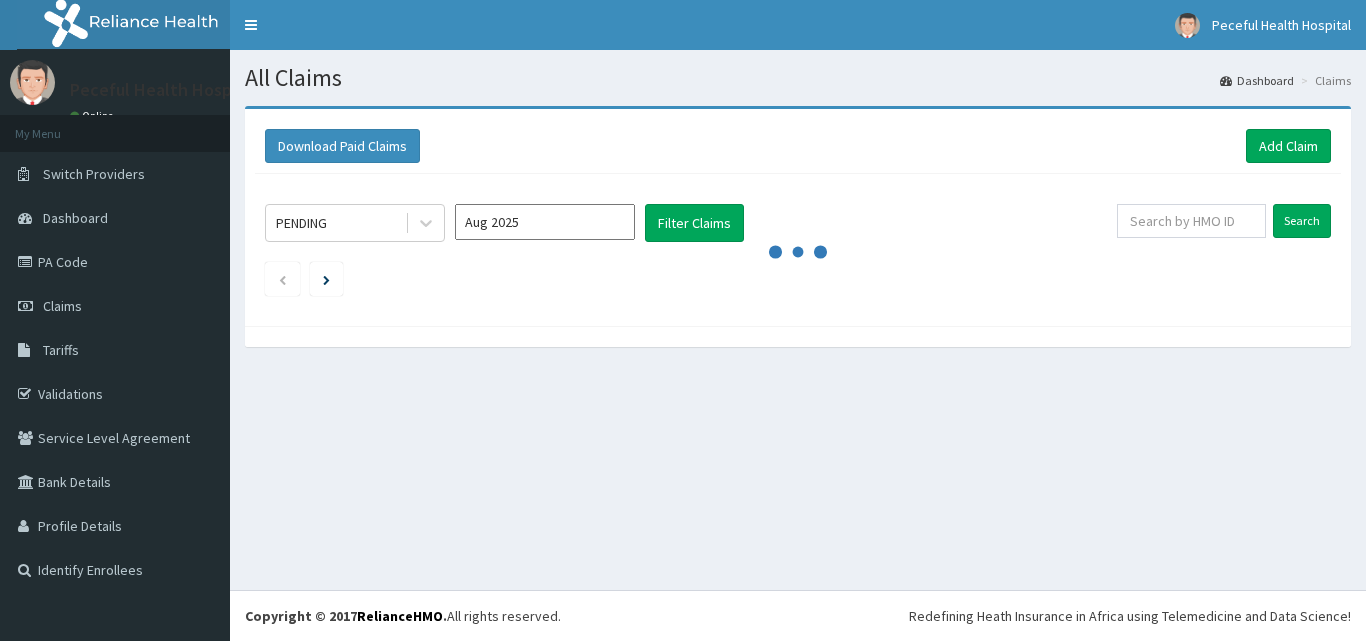 scroll, scrollTop: 0, scrollLeft: 0, axis: both 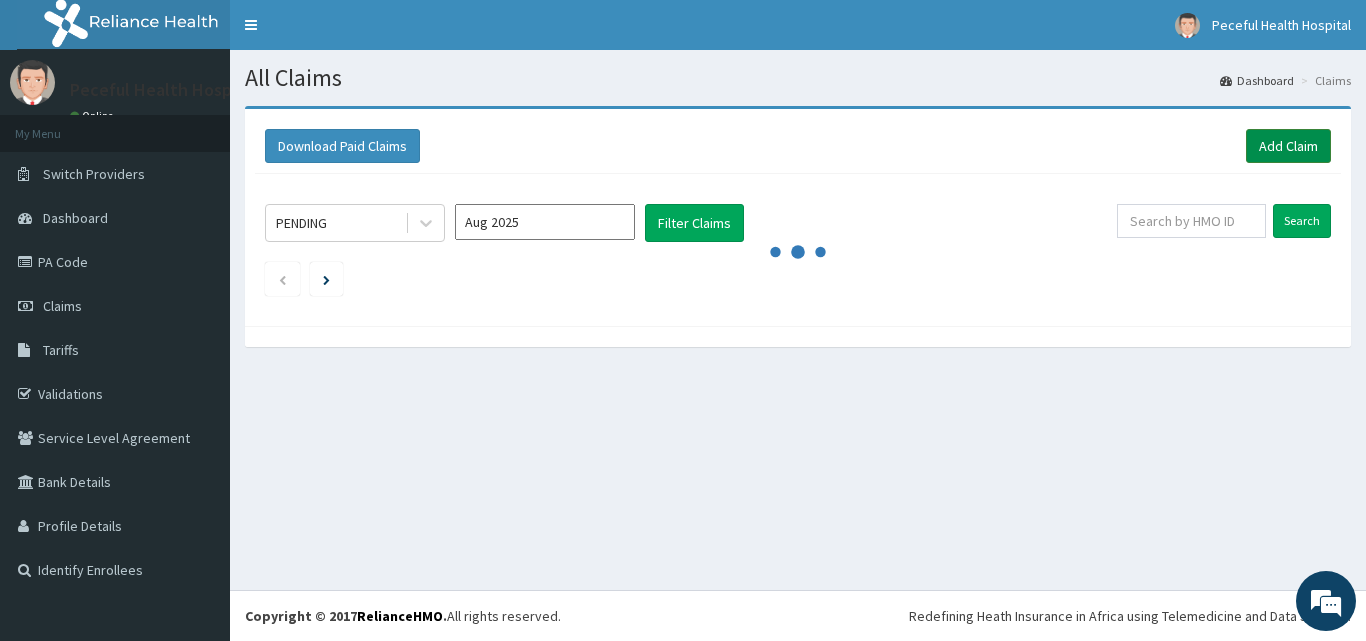 drag, startPoint x: 1266, startPoint y: 142, endPoint x: 1249, endPoint y: 146, distance: 17.464249 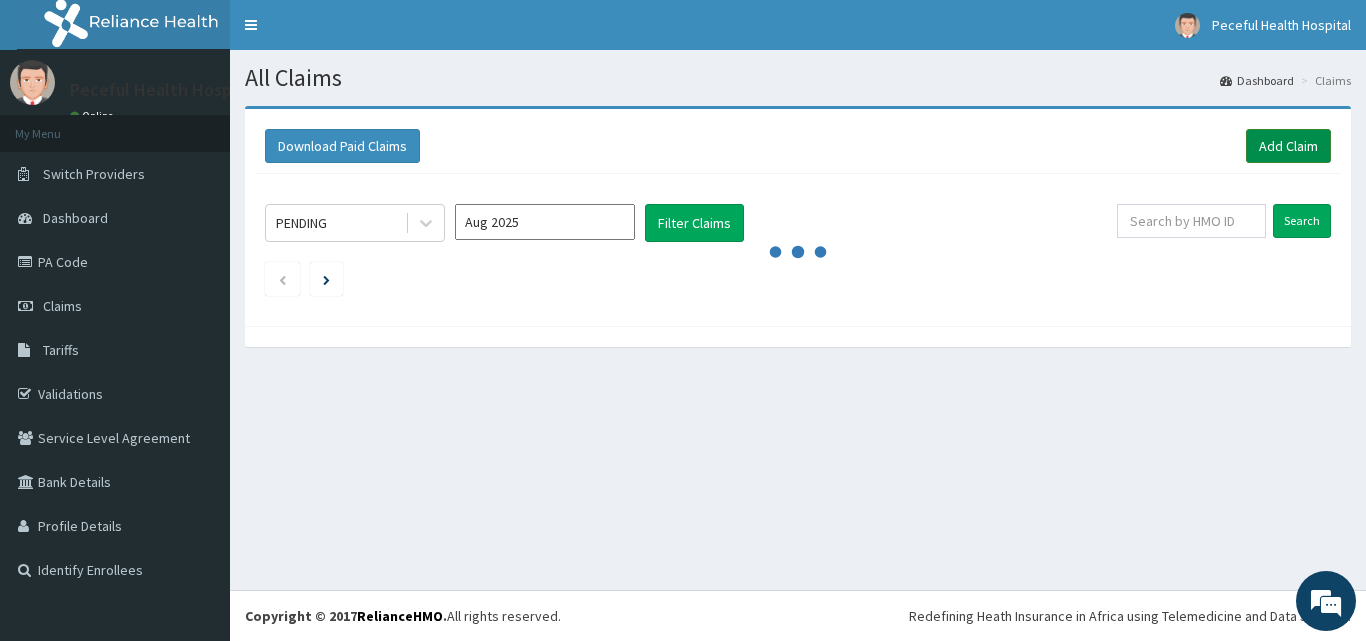 click on "Add Claim" at bounding box center (1288, 146) 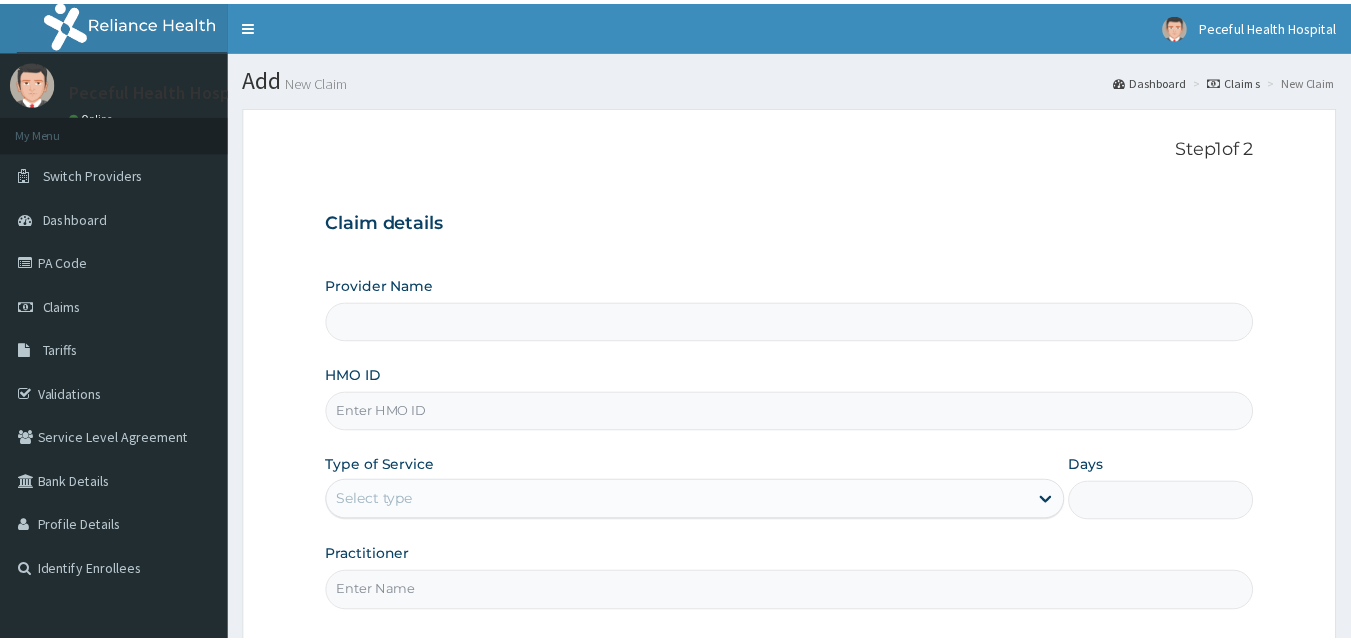 scroll, scrollTop: 0, scrollLeft: 0, axis: both 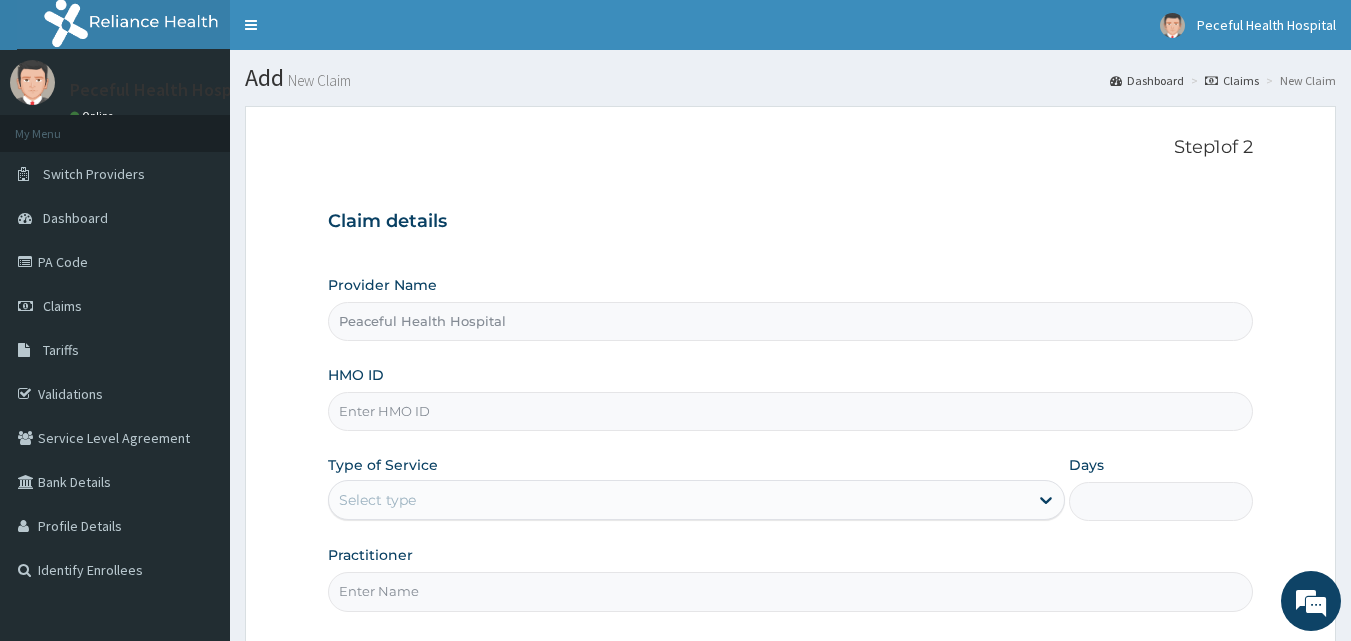 type on "Peaceful Health Hospital" 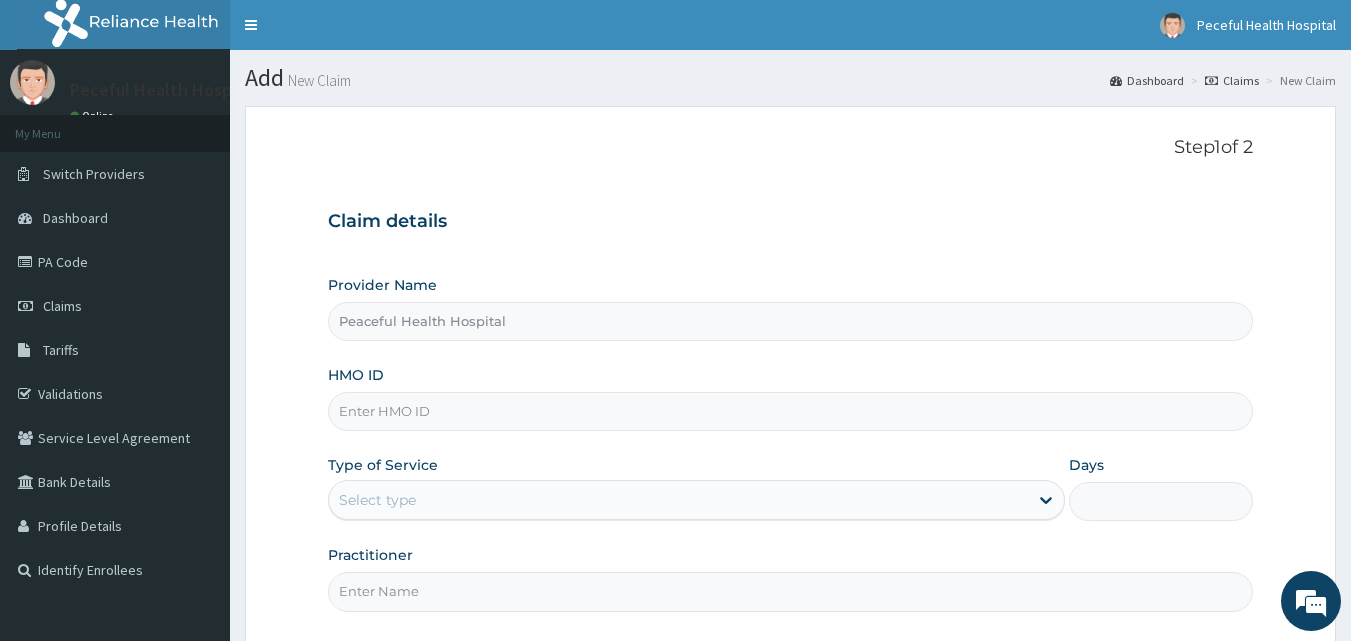 click on "HMO ID" at bounding box center (791, 411) 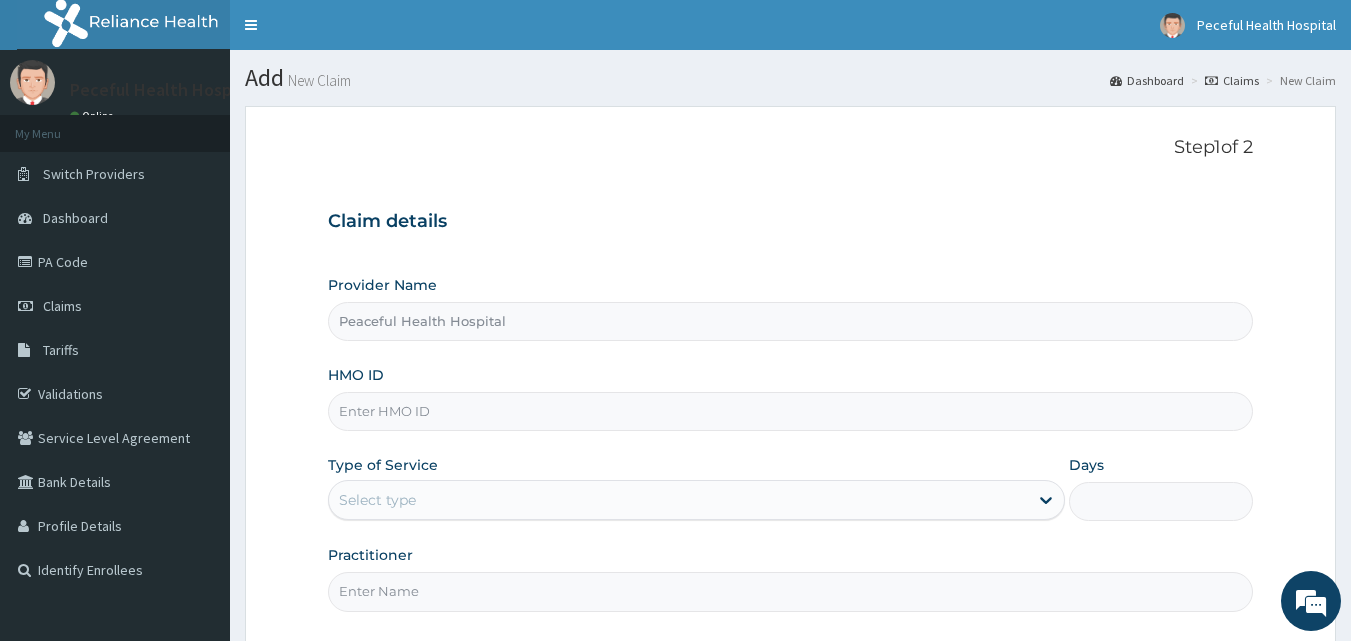 paste on "WAK/10167/B" 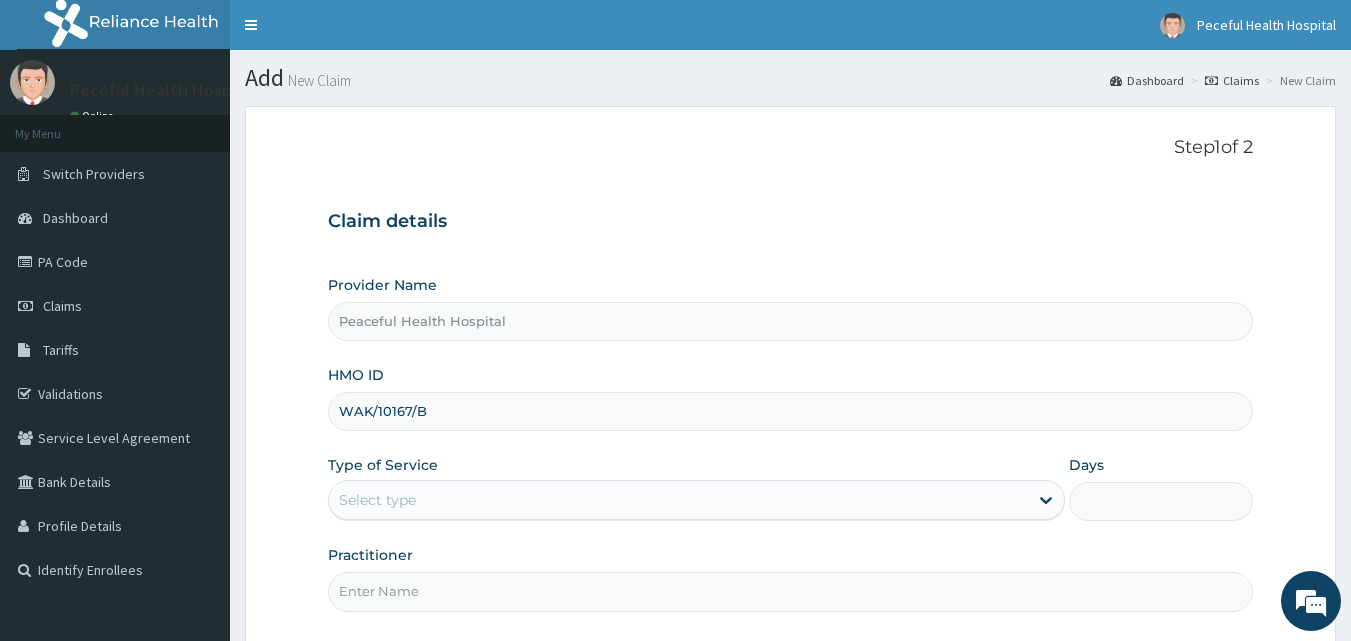 type on "WAK/10167/B" 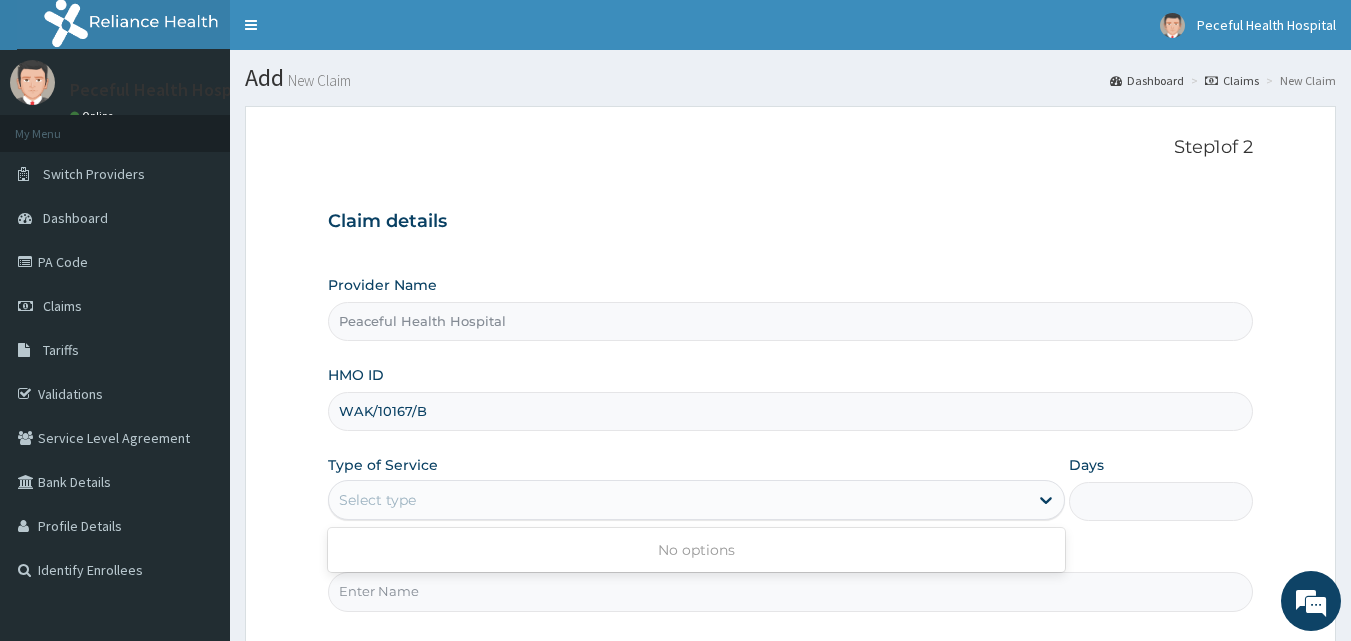 click on "Select type" at bounding box center [678, 500] 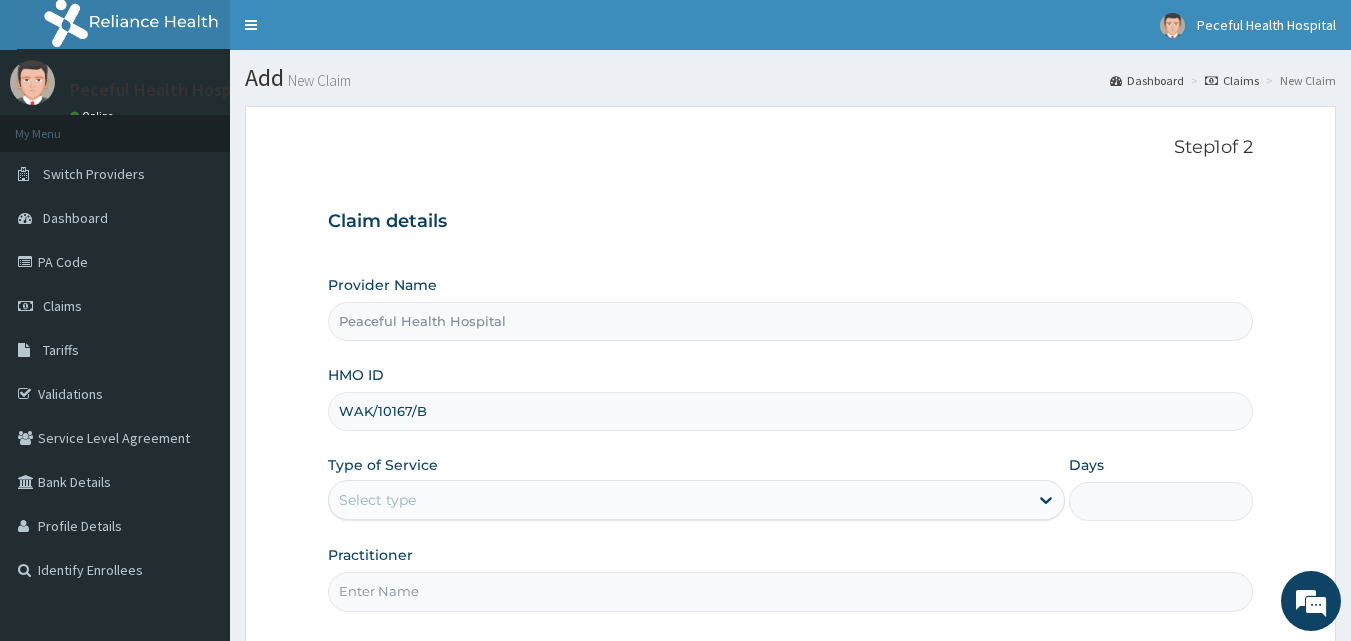 click on "Select type" at bounding box center [377, 500] 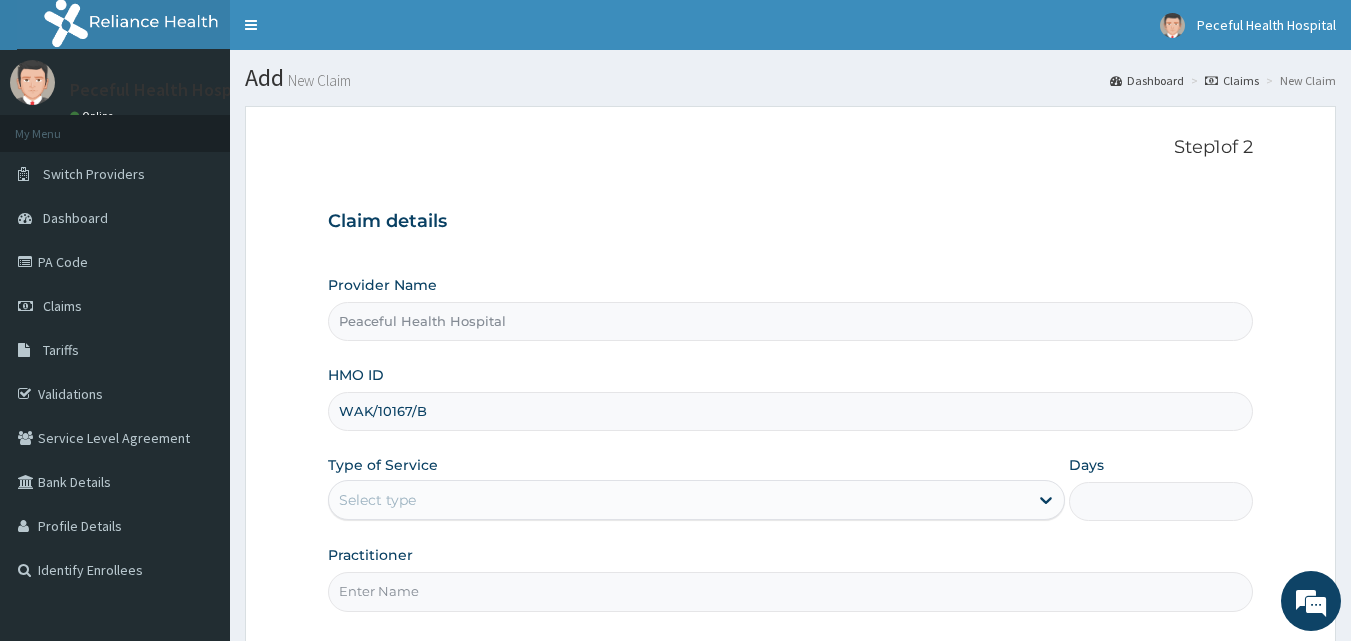 scroll, scrollTop: 0, scrollLeft: 0, axis: both 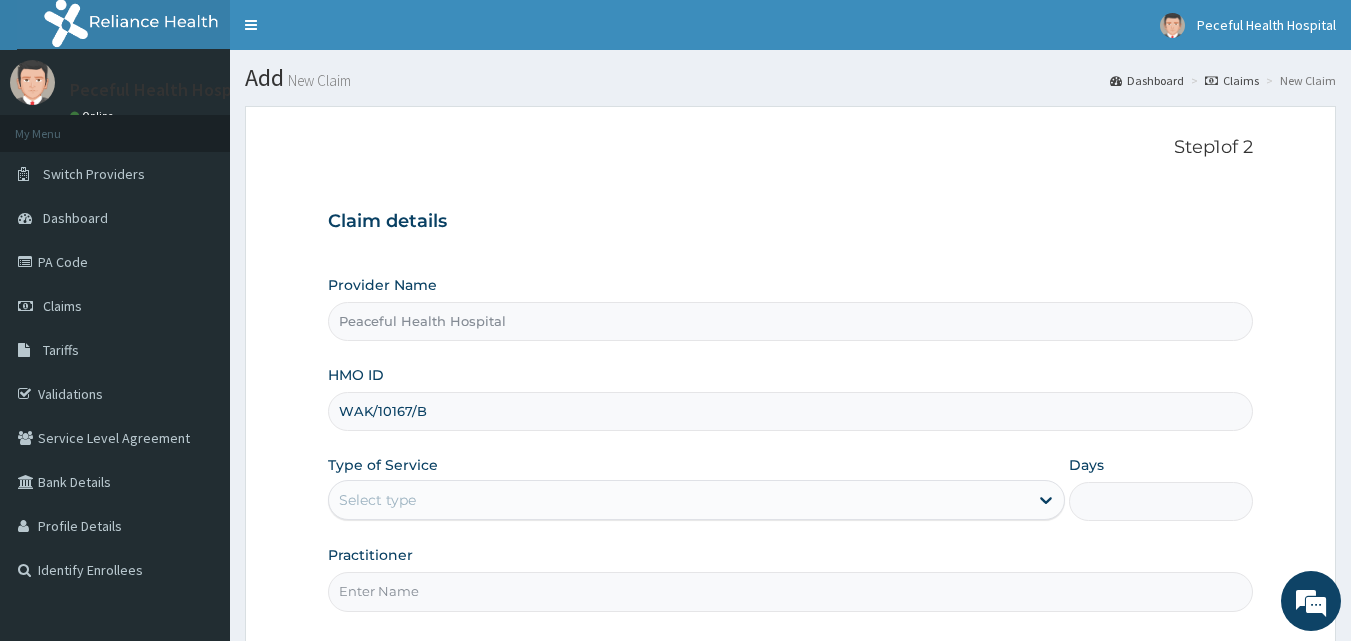 click on "Select type" at bounding box center (377, 500) 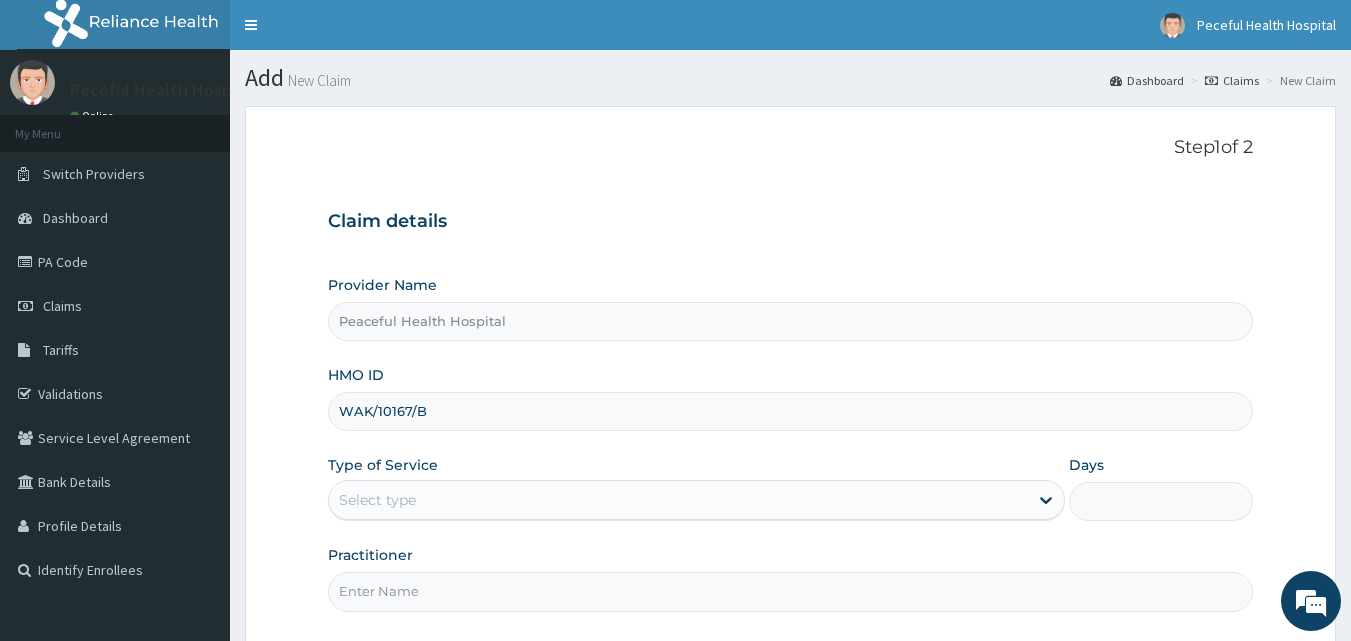 click on "Select type" at bounding box center [377, 500] 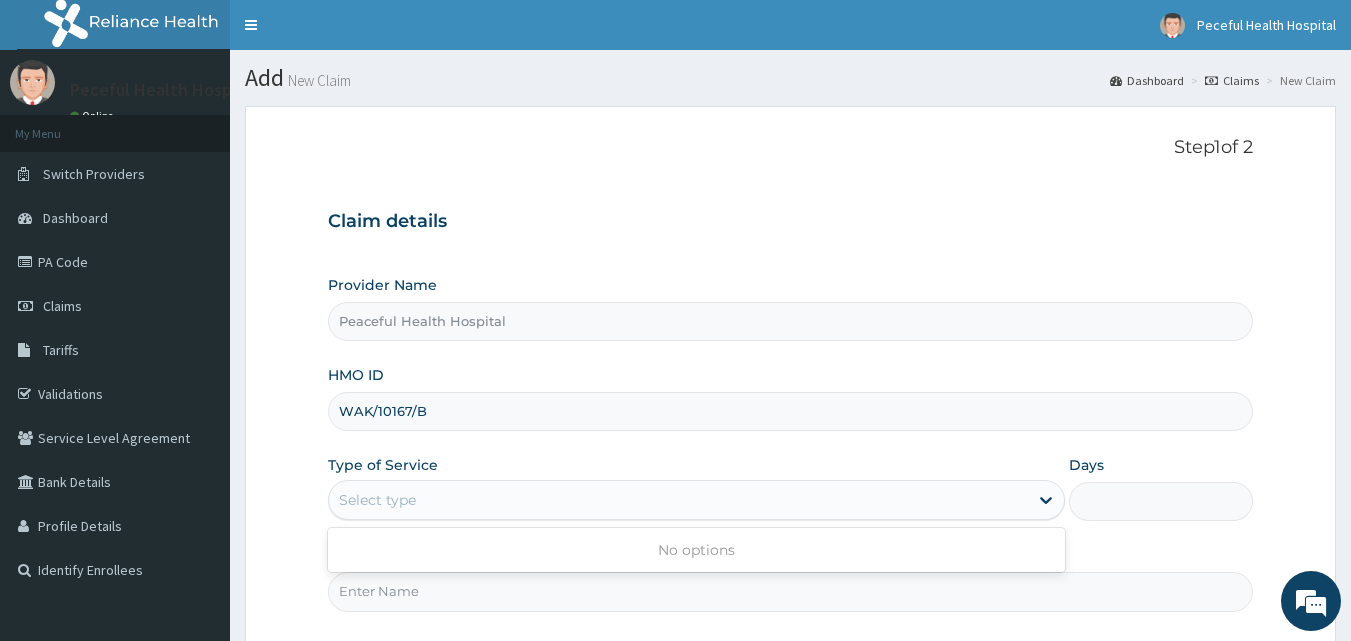 click on "Select type" at bounding box center [377, 500] 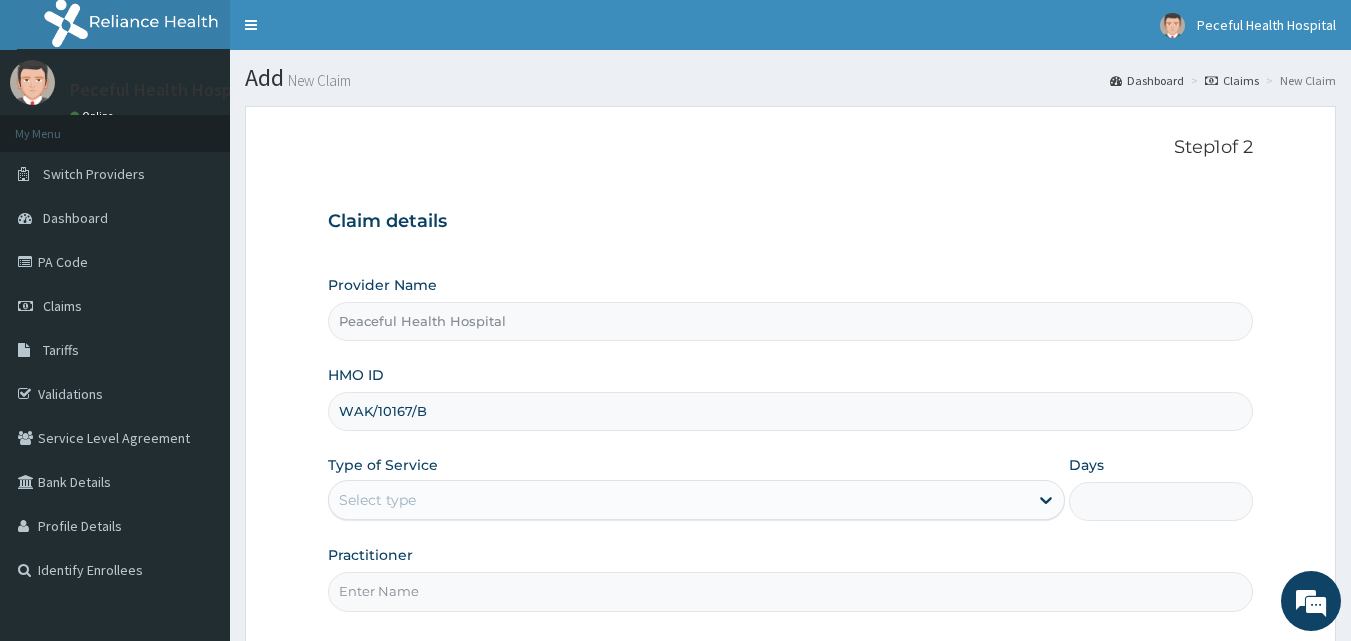 click on "Select type" at bounding box center (377, 500) 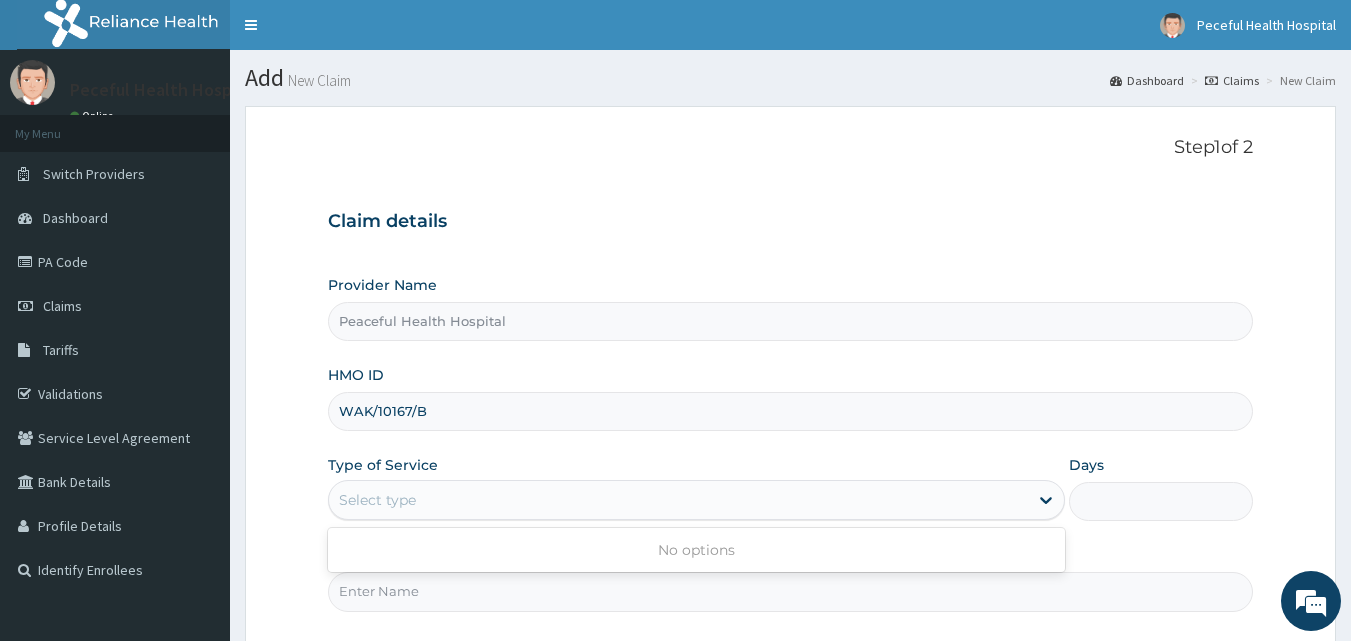 click on "Select type" at bounding box center [377, 500] 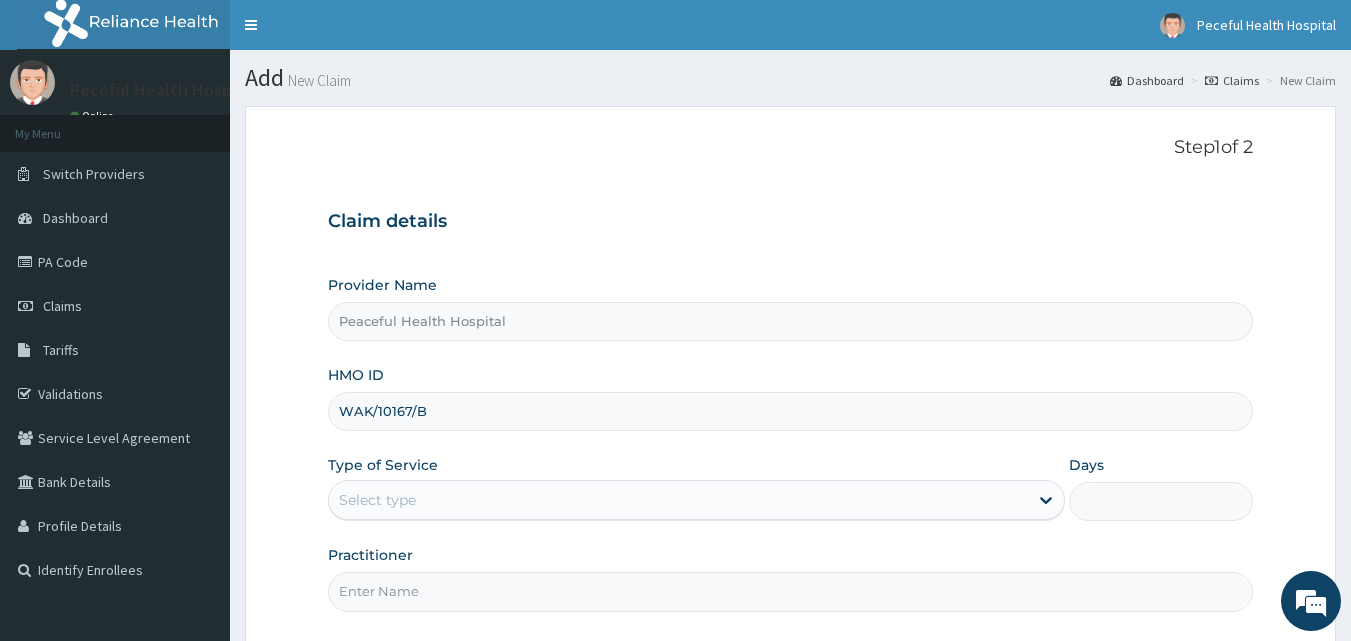 click on "Select type" at bounding box center [377, 500] 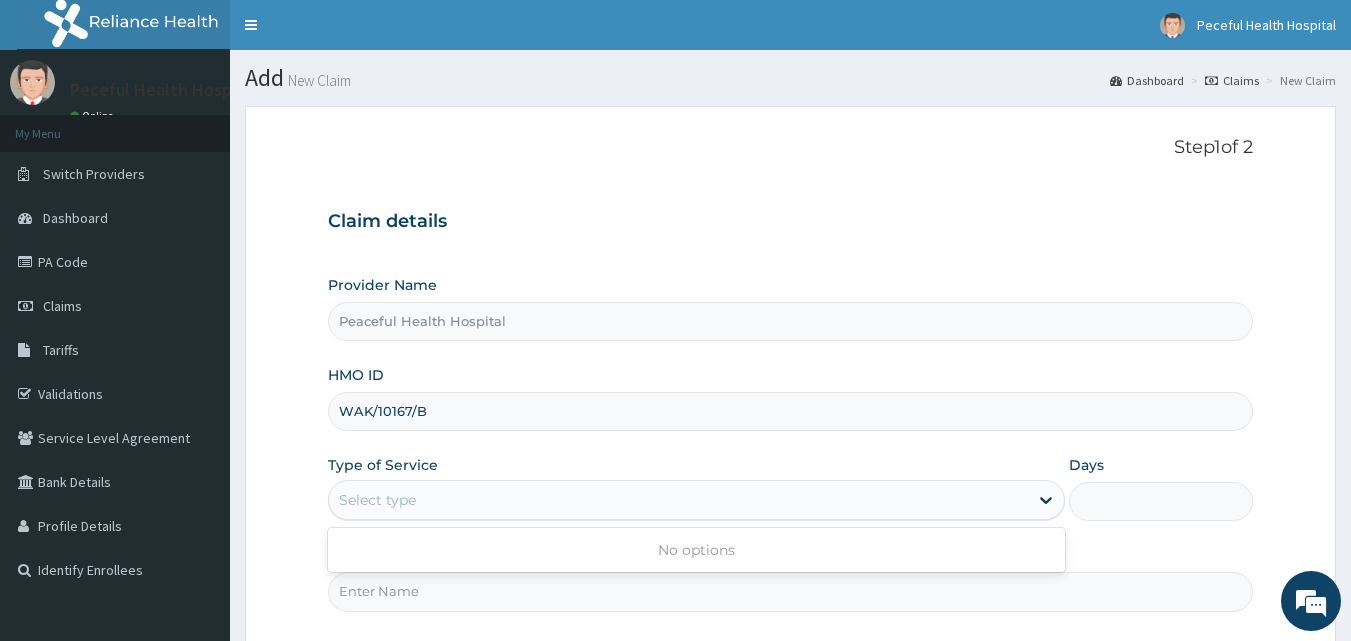 click on "Select type" at bounding box center (377, 500) 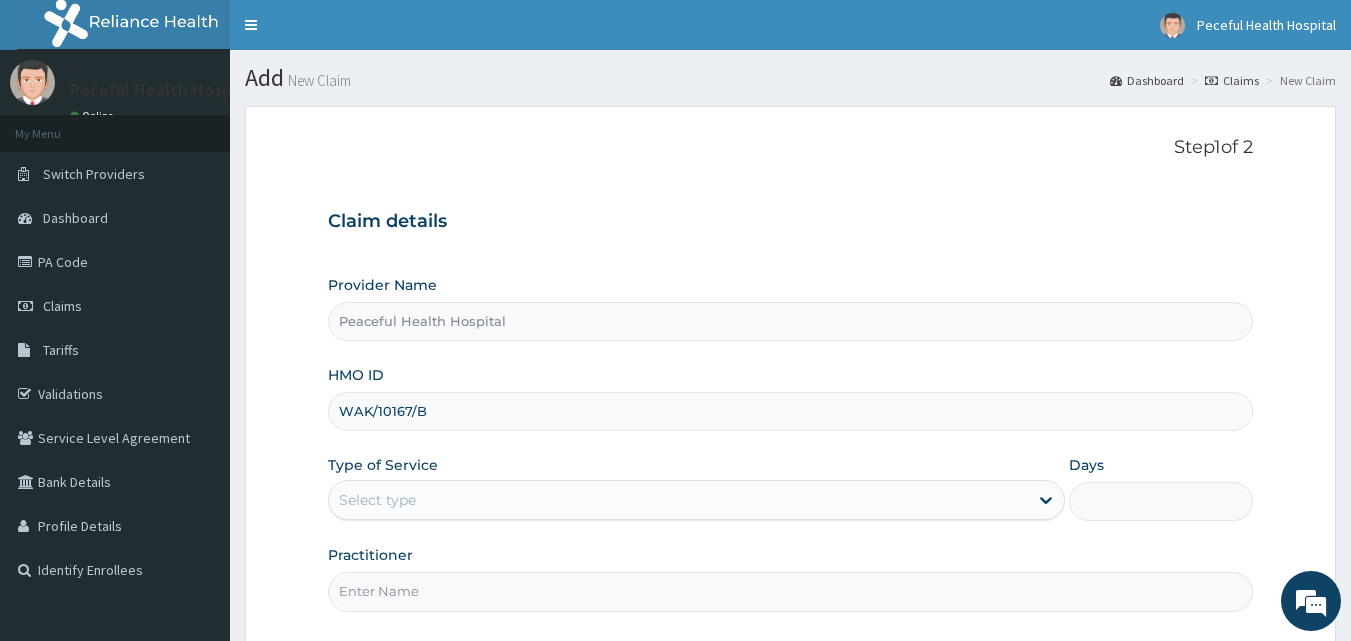 click on "Select type" at bounding box center [377, 500] 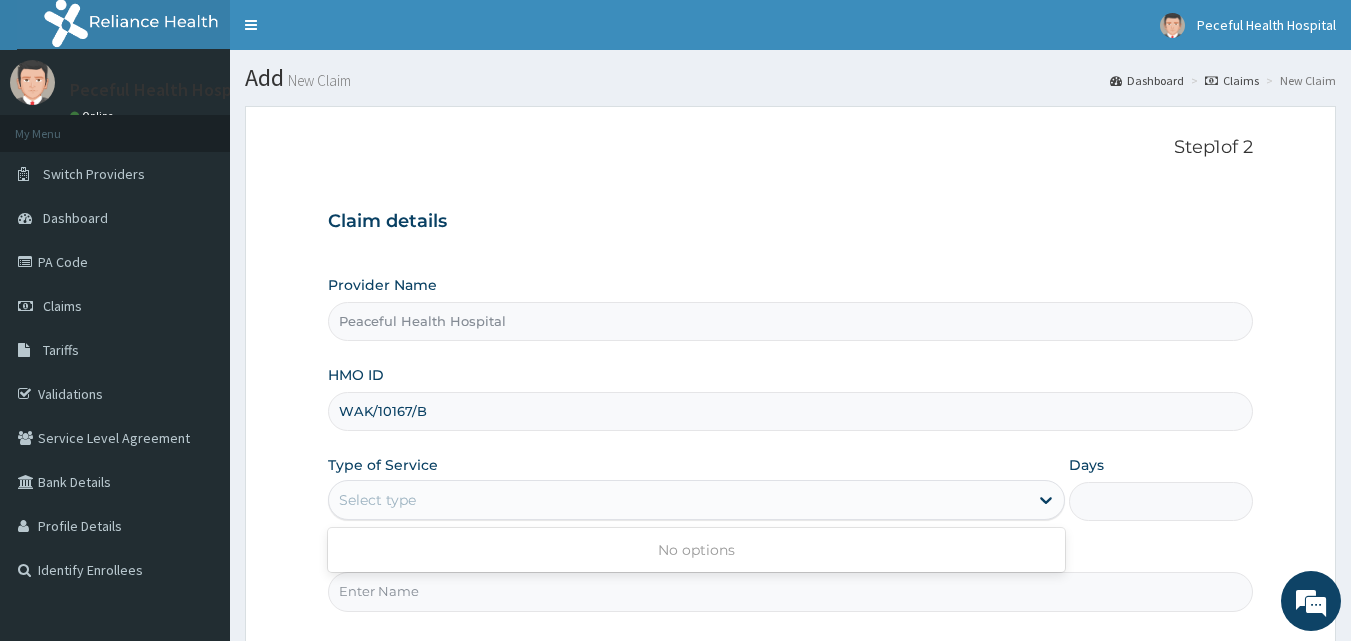 click on "Select type" at bounding box center (377, 500) 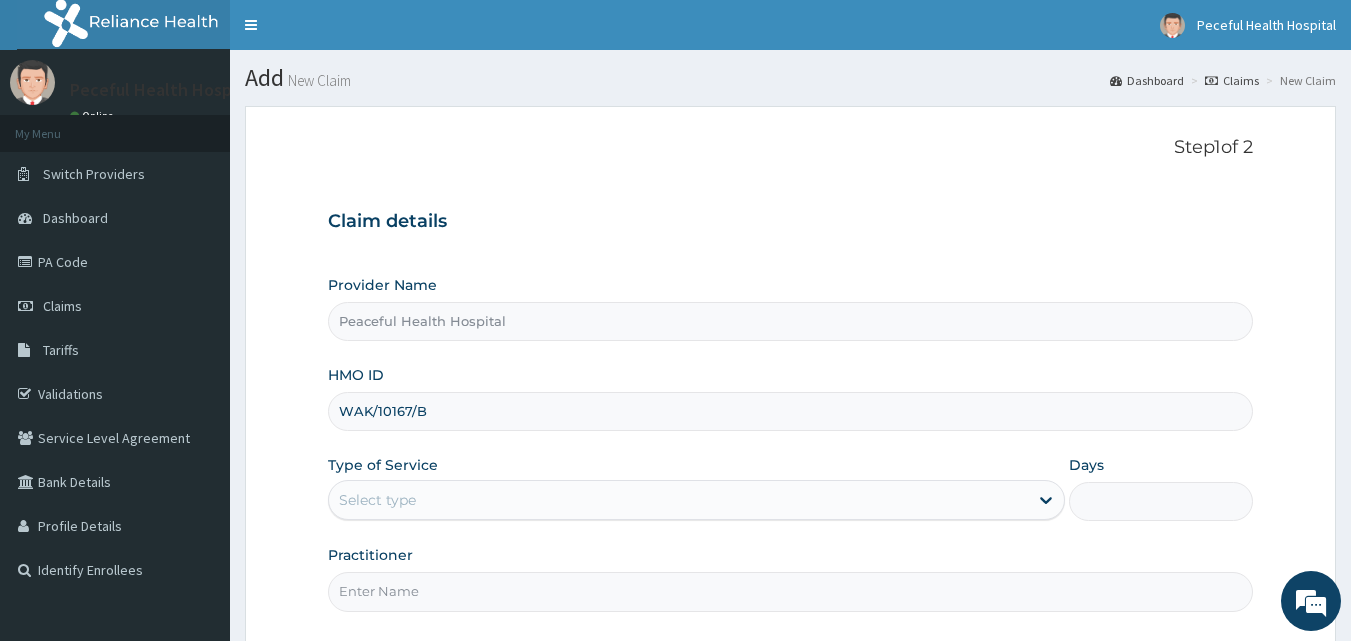 click on "Select type" at bounding box center [377, 500] 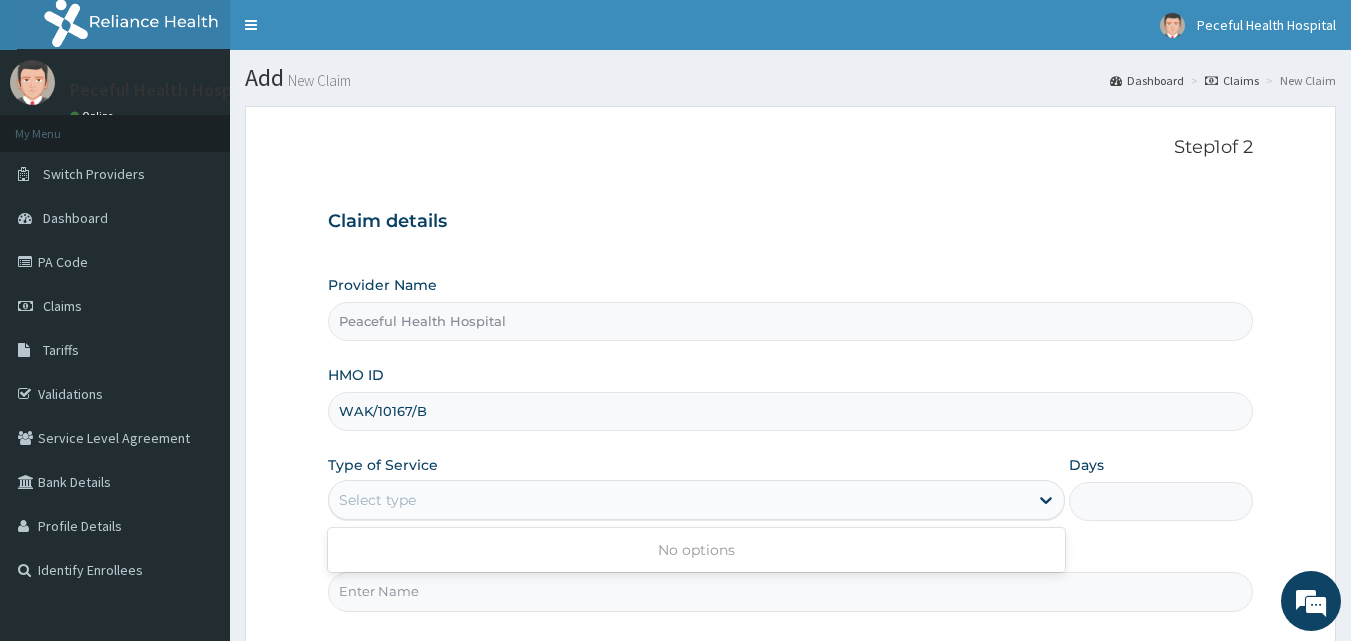 click on "Select type" at bounding box center (377, 500) 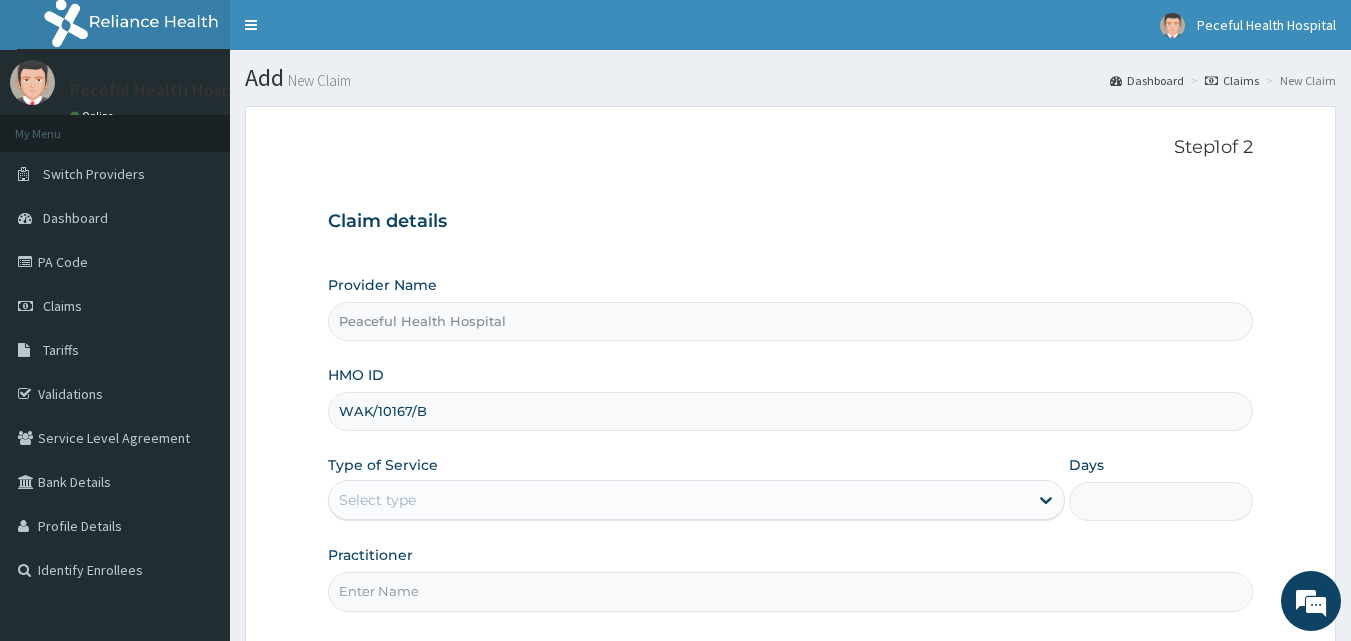 click on "Select type" at bounding box center [377, 500] 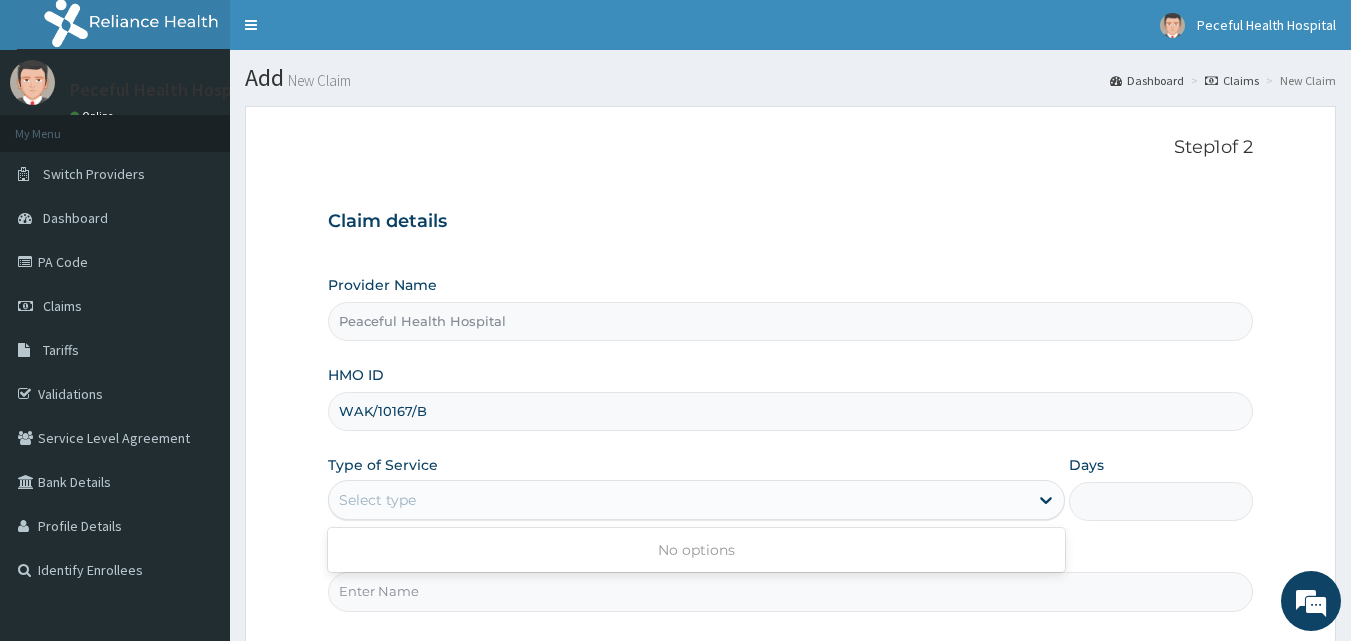 click on "Select type" at bounding box center [377, 500] 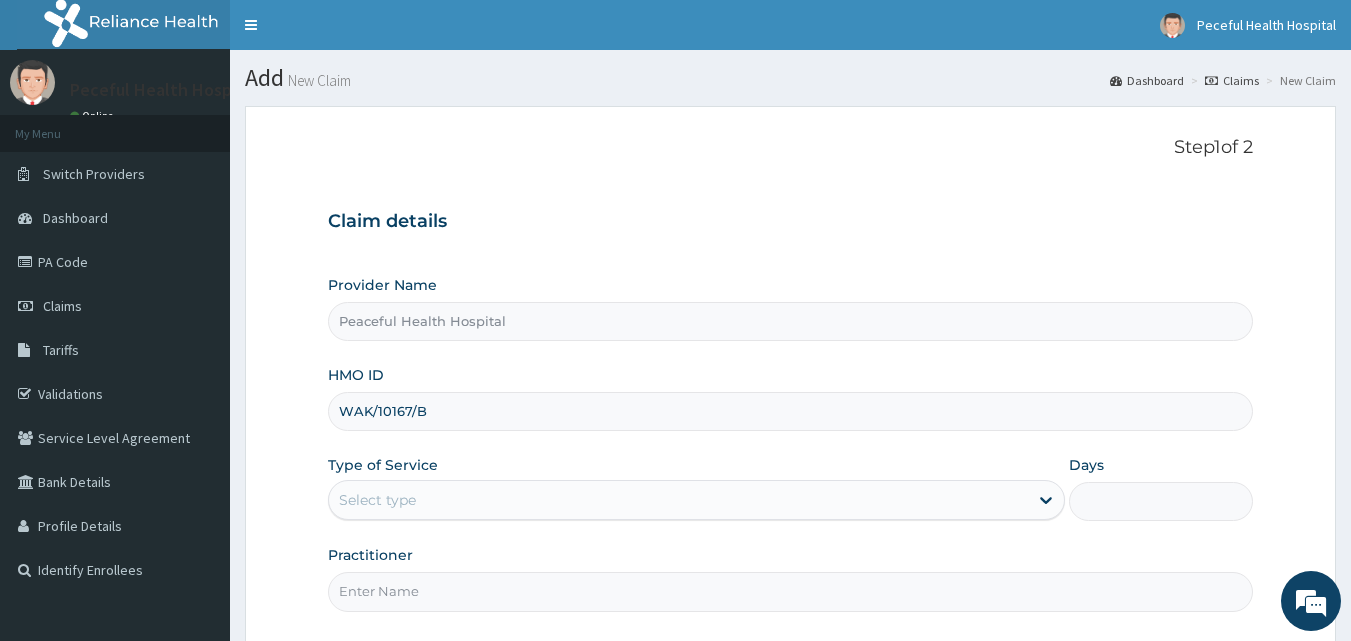 click on "Select type" at bounding box center (377, 500) 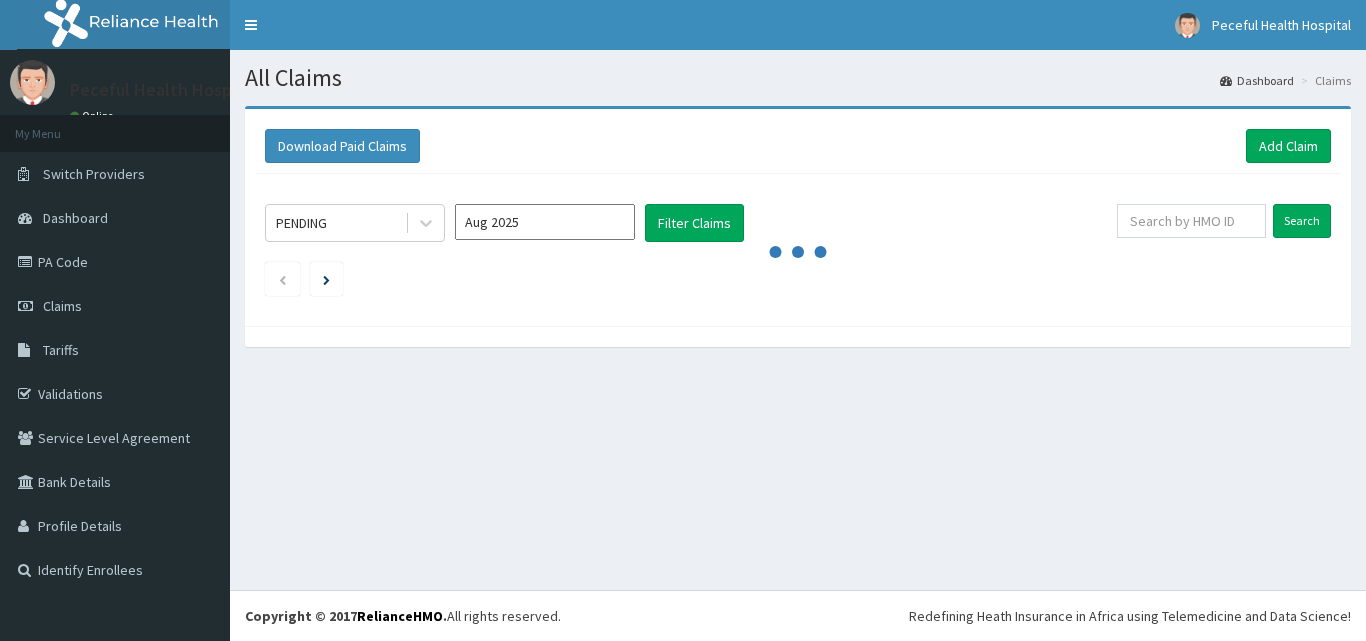 scroll, scrollTop: 0, scrollLeft: 0, axis: both 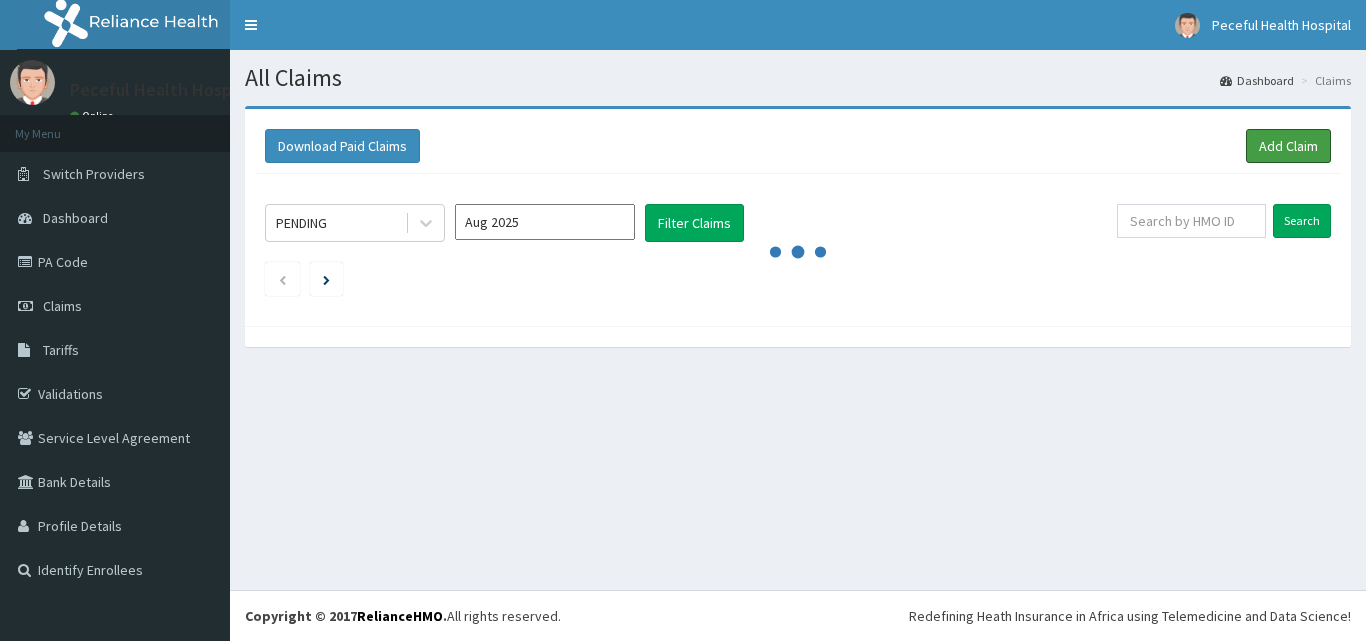 click on "Add Claim" at bounding box center [1288, 146] 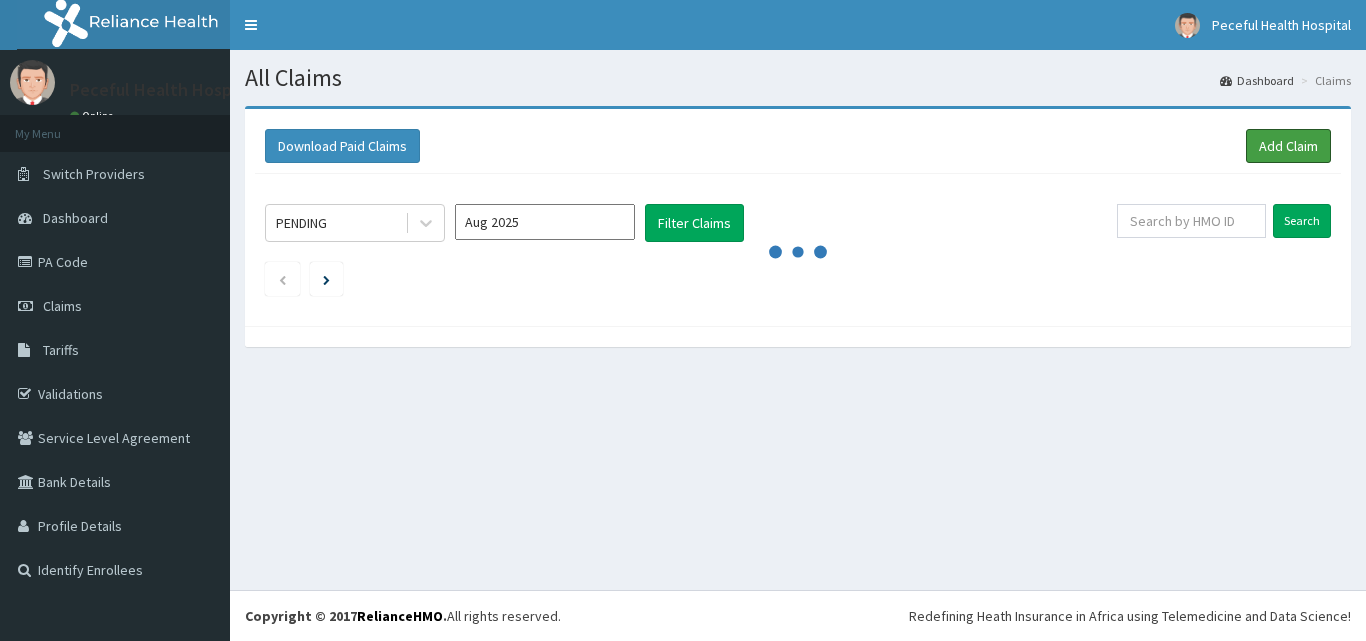 scroll, scrollTop: 0, scrollLeft: 0, axis: both 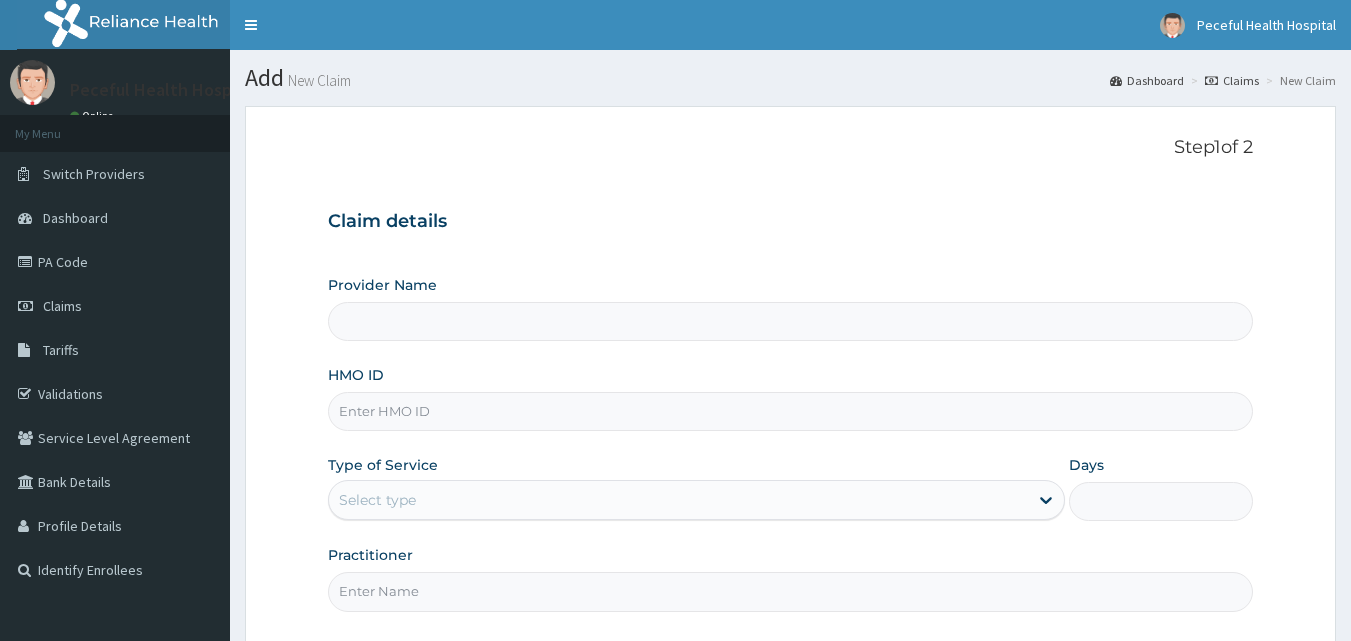type on "Peaceful Health Hospital" 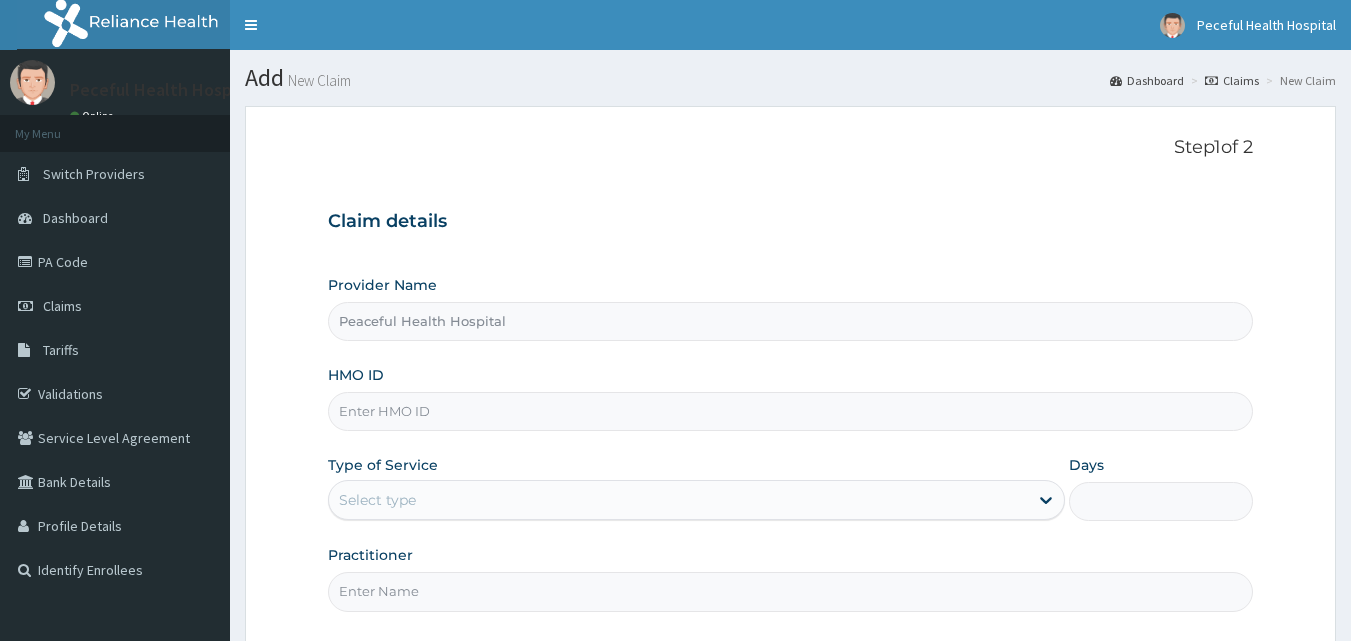 scroll, scrollTop: 0, scrollLeft: 0, axis: both 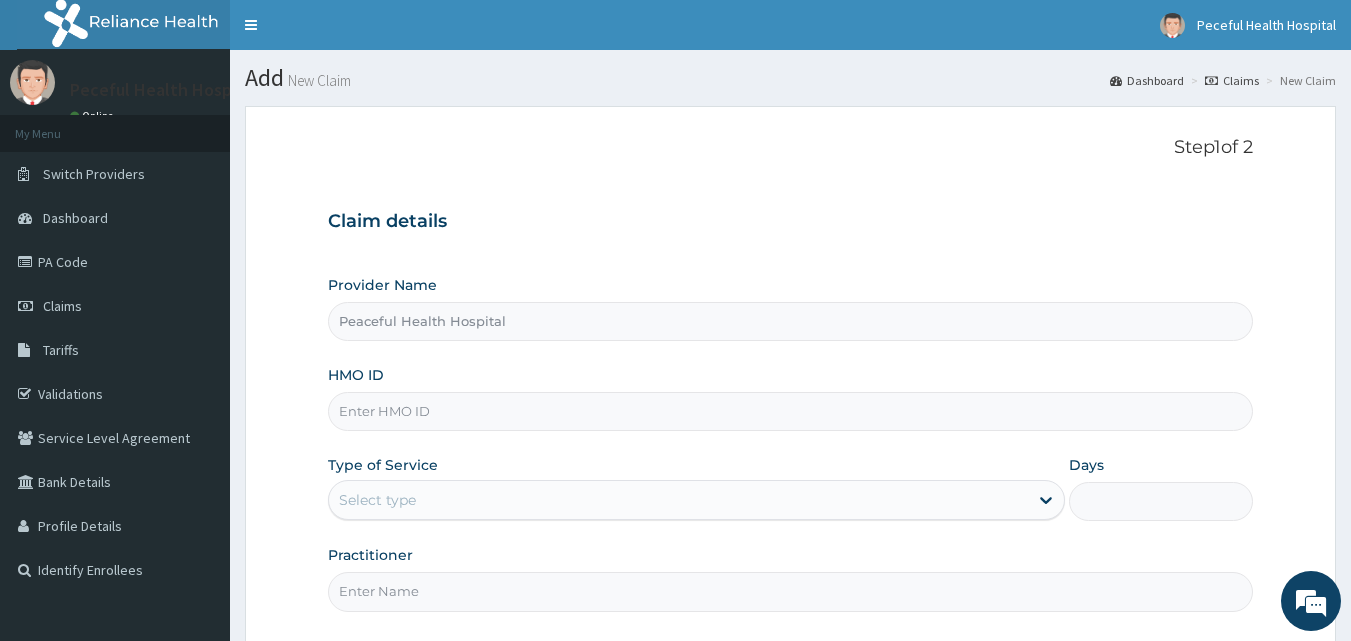 click on "Select type" at bounding box center [678, 500] 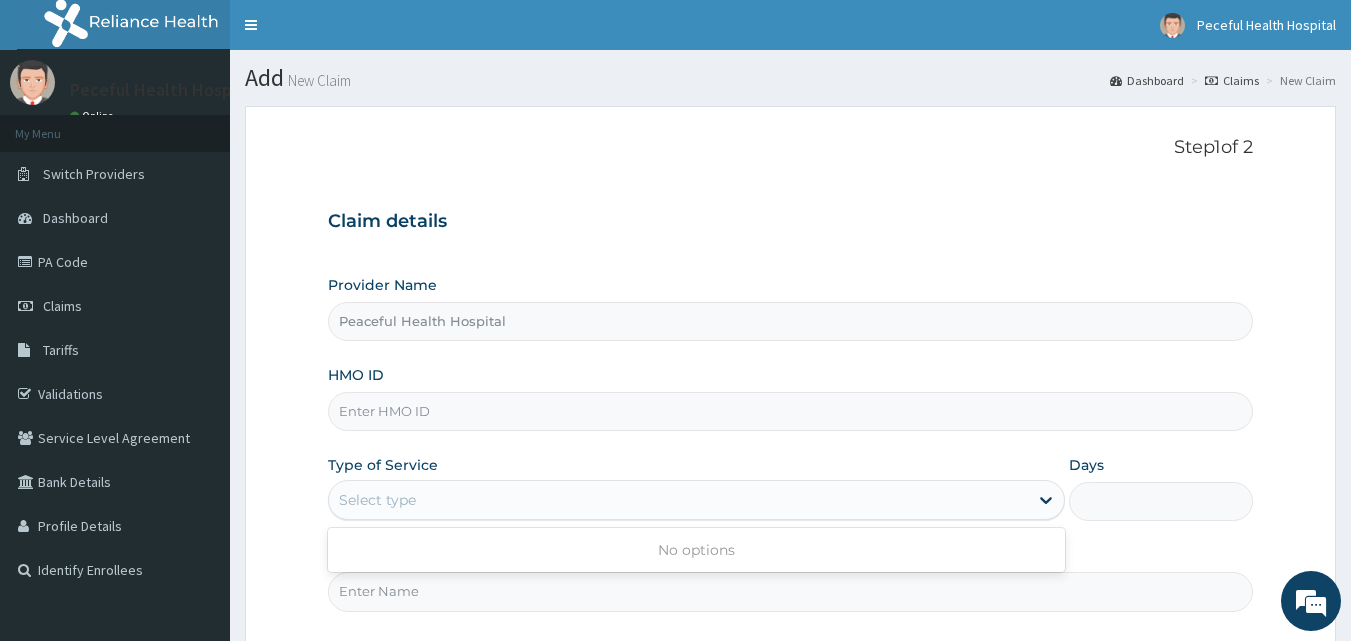 click on "Select type" at bounding box center (678, 500) 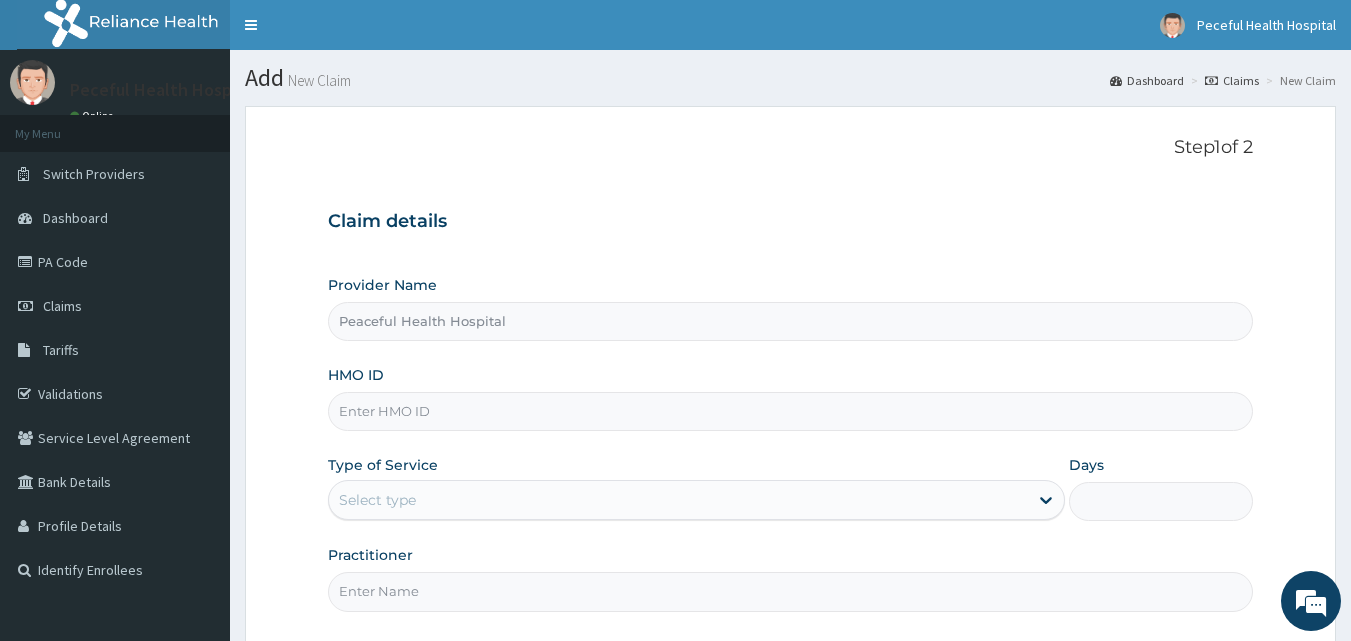click on "Select type" at bounding box center [678, 500] 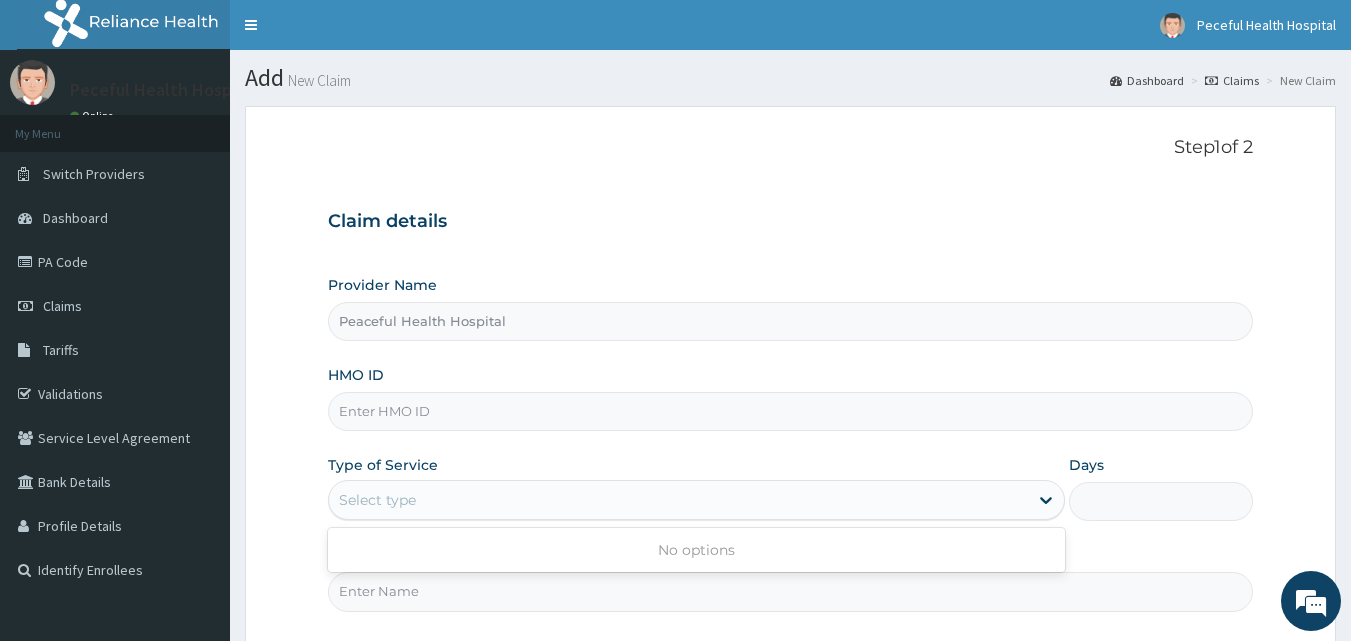 click on "Select type" at bounding box center [678, 500] 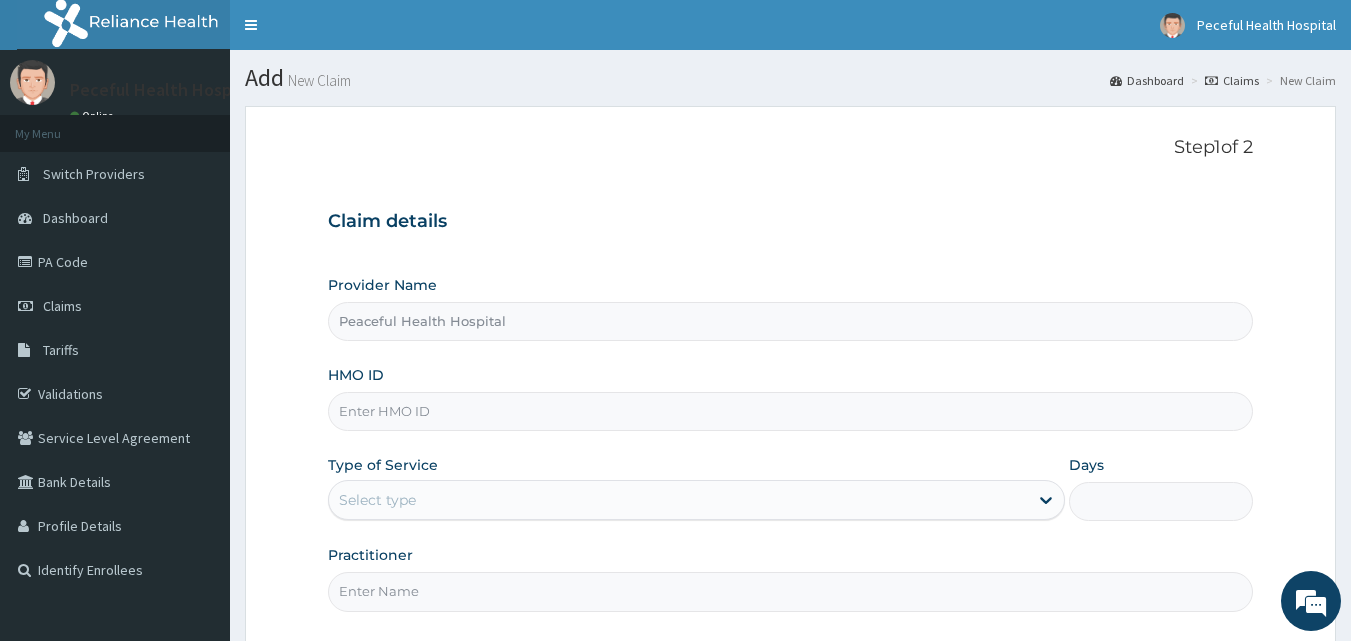click on "Select type" at bounding box center [678, 500] 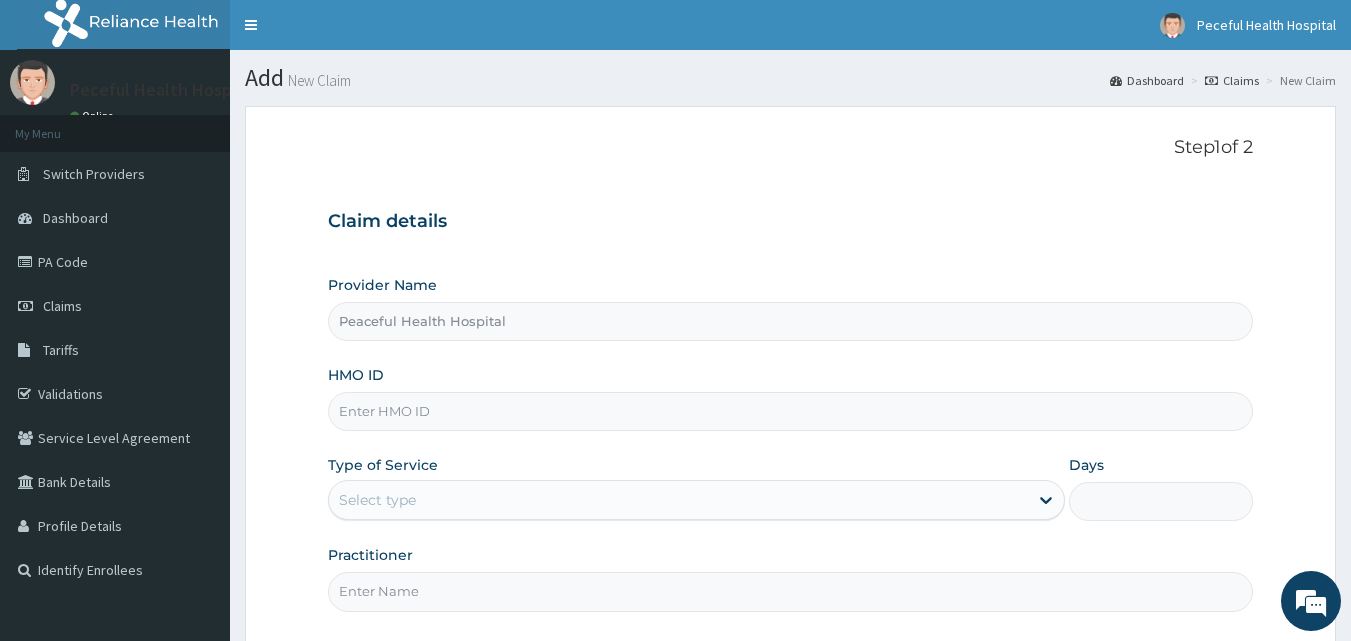 click on "Select type" at bounding box center (678, 500) 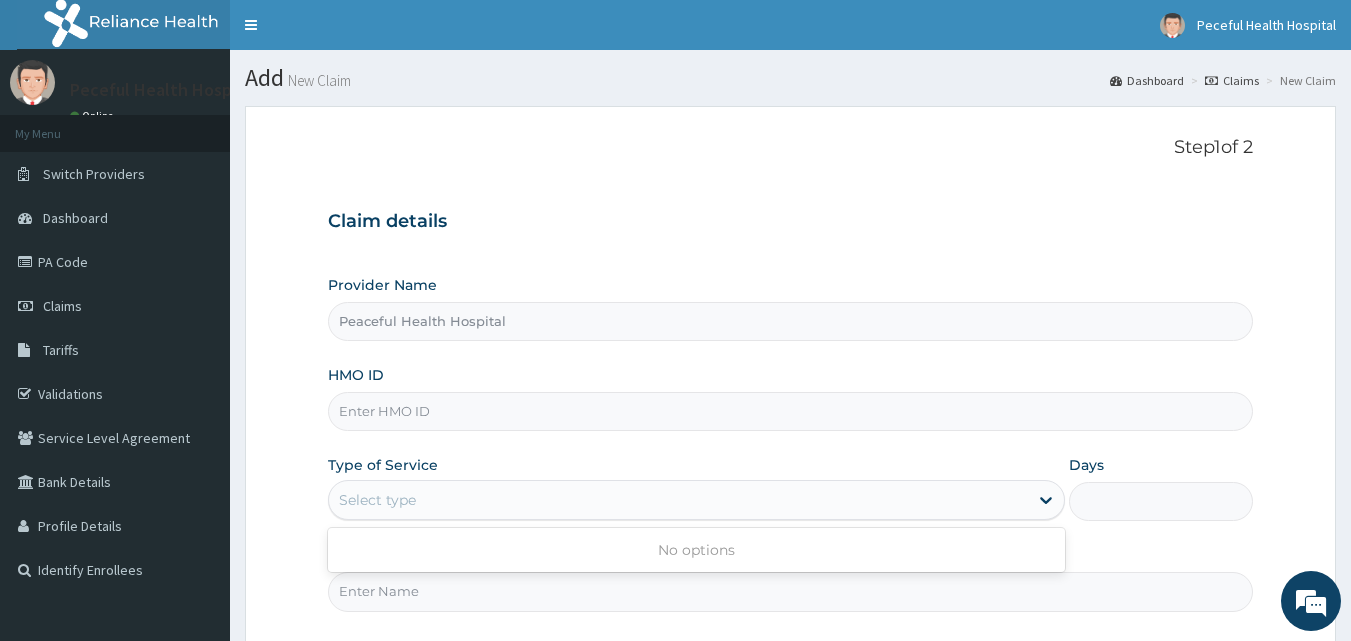 click on "Select type" at bounding box center (678, 500) 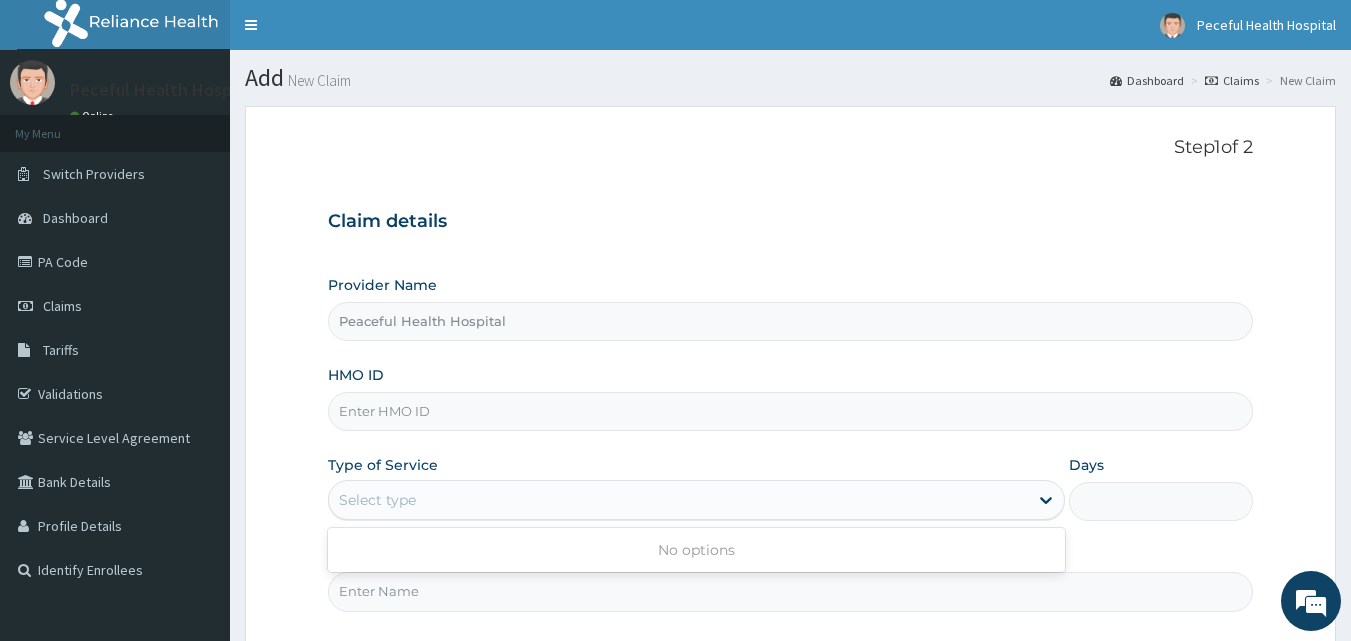 click on "Select type" at bounding box center (678, 500) 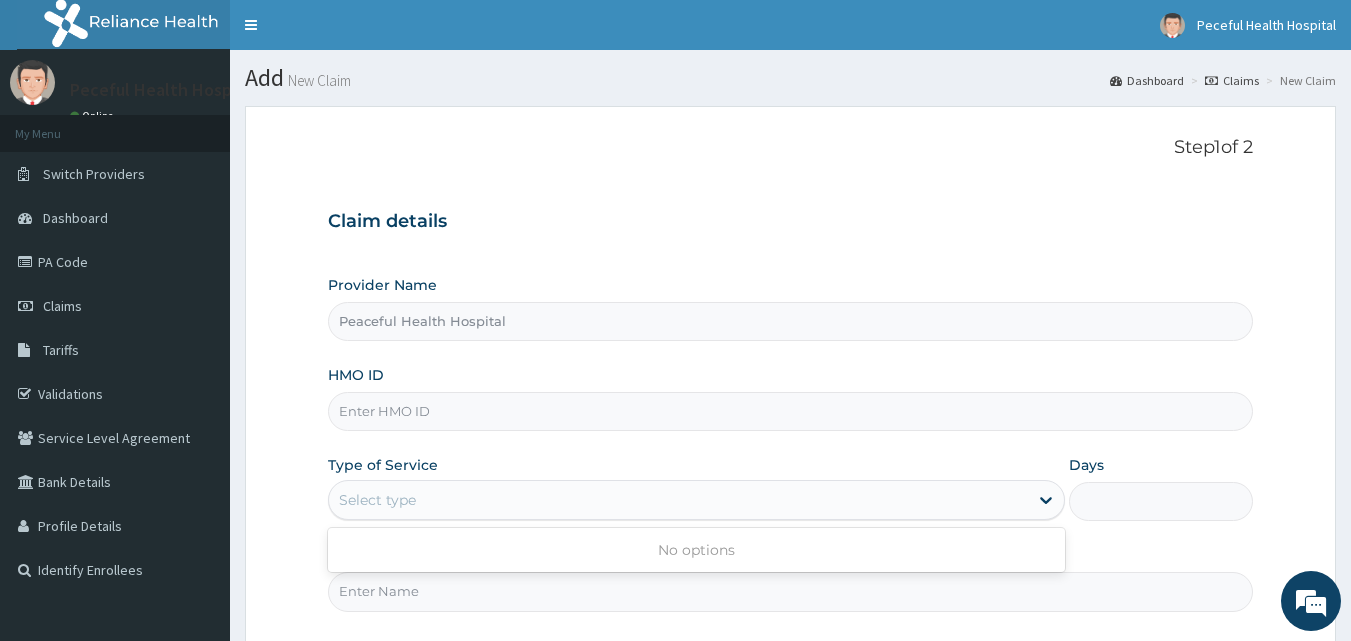 click on "Select type" at bounding box center (678, 500) 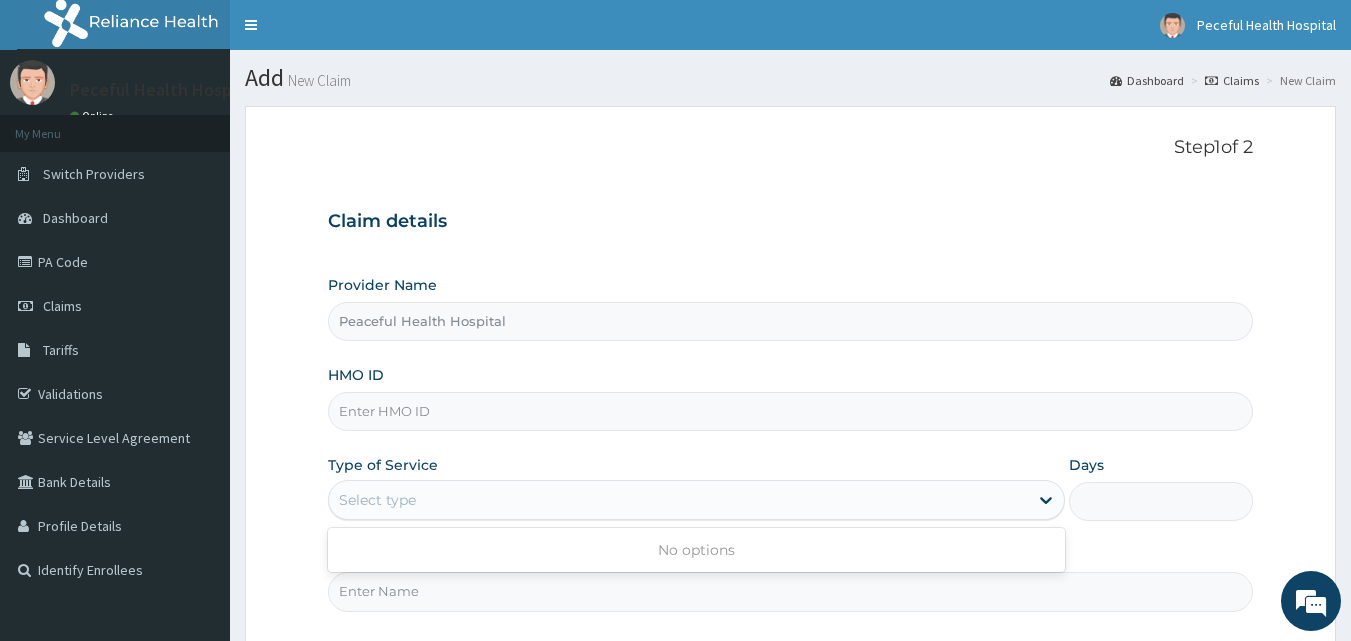 click on "Select type" at bounding box center (678, 500) 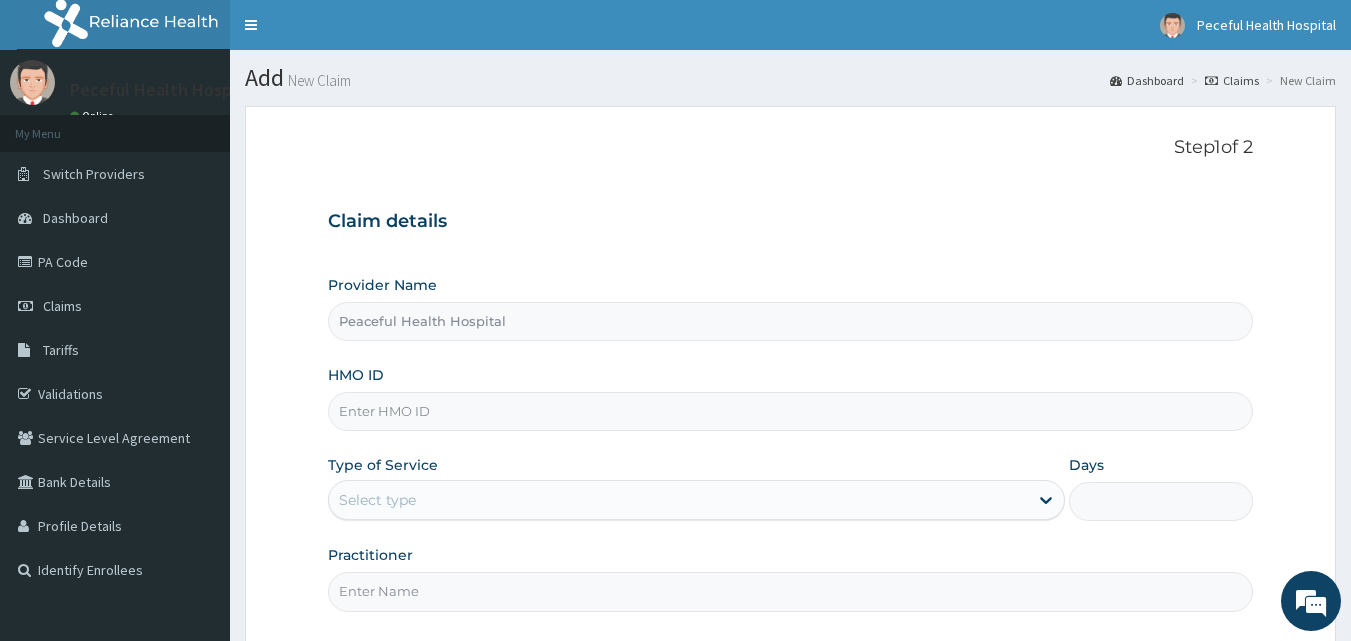 click on "Select type" at bounding box center (678, 500) 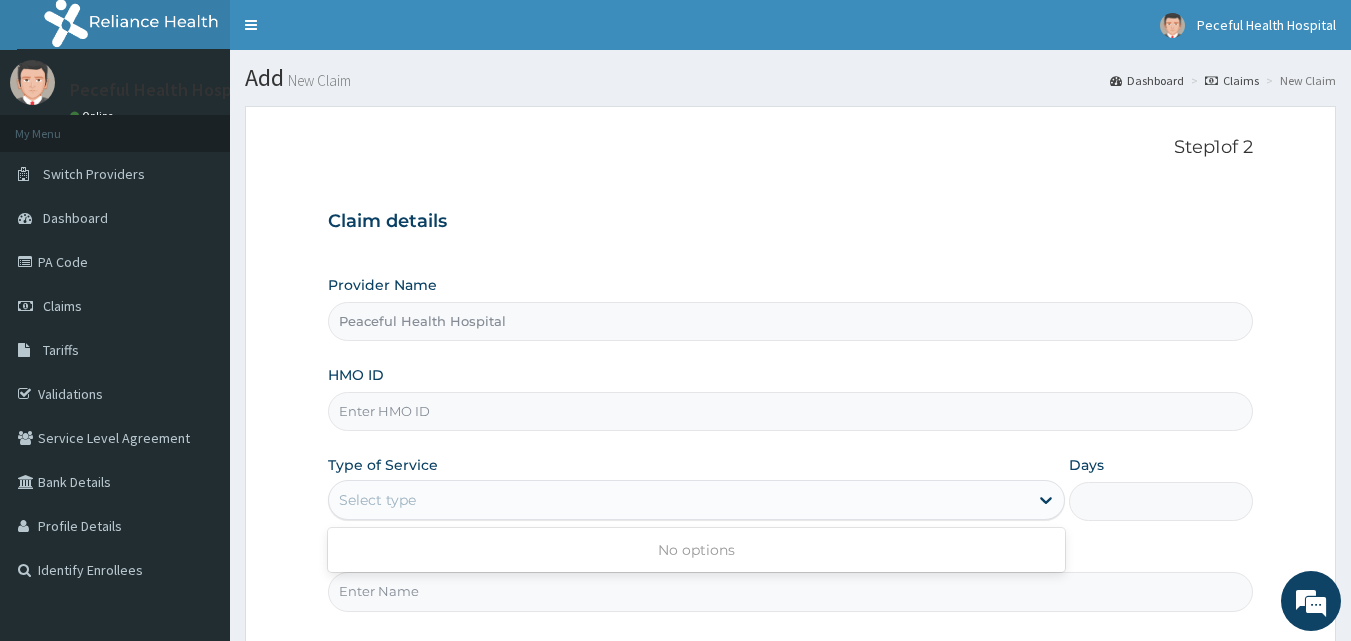 scroll, scrollTop: 187, scrollLeft: 0, axis: vertical 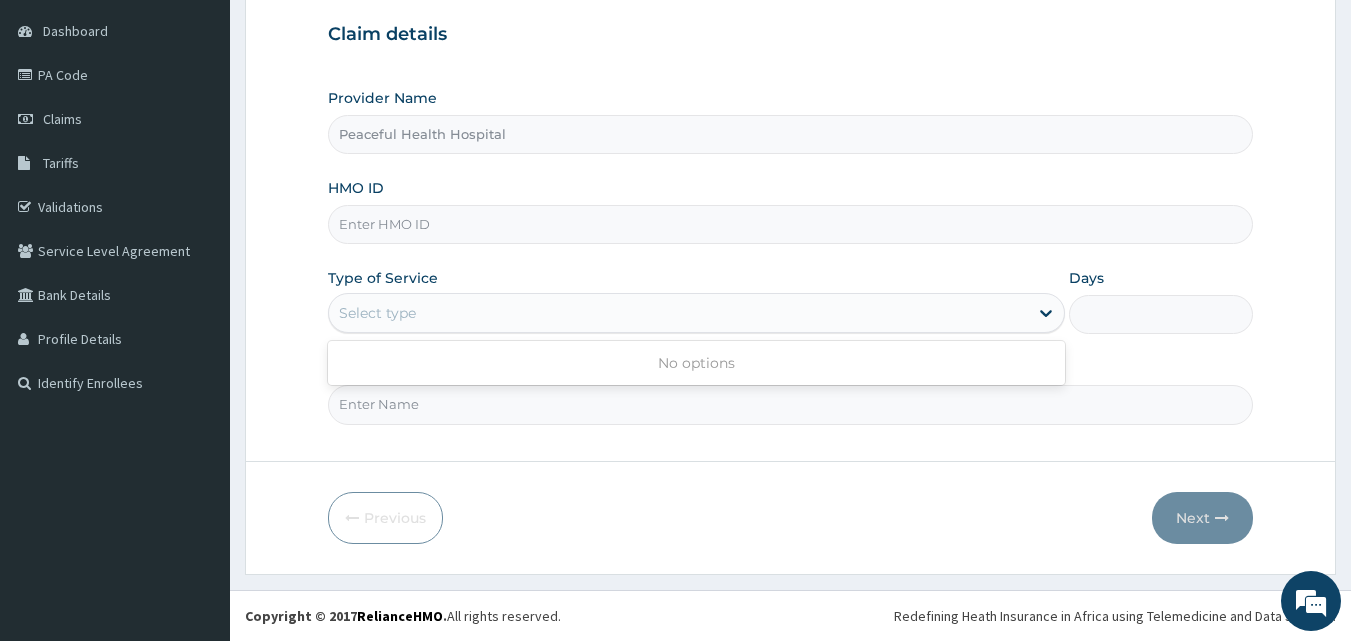 click on "Practitioner" at bounding box center [791, 404] 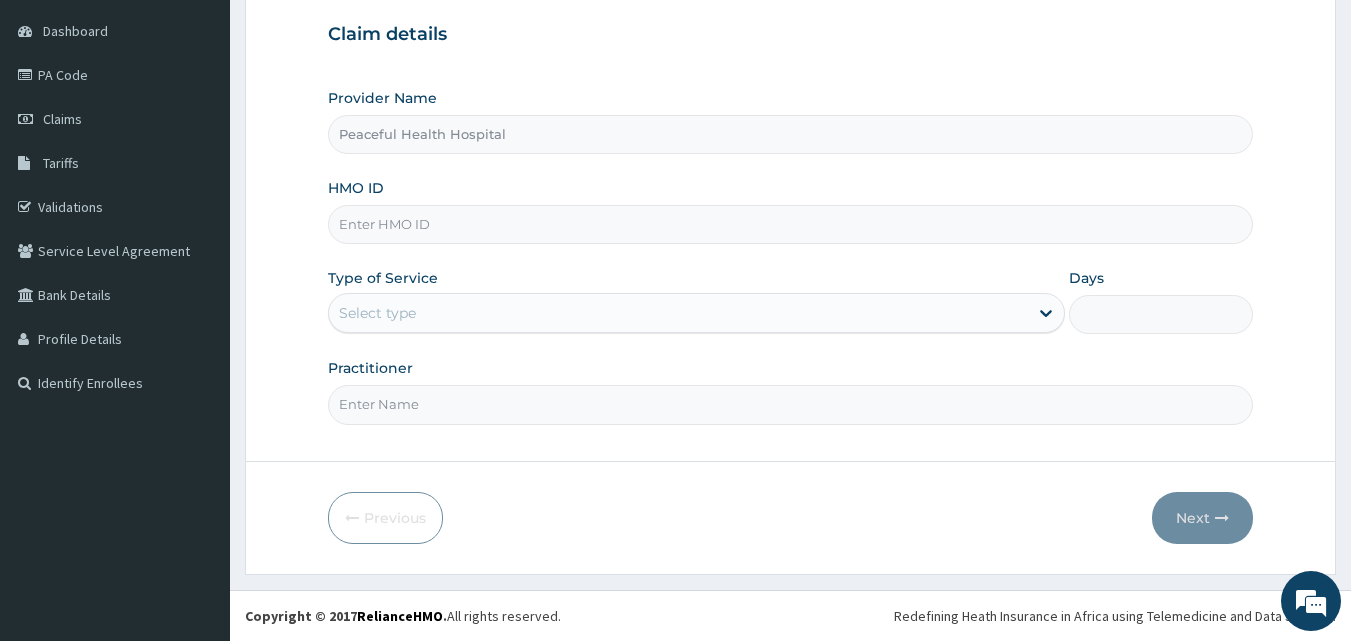 type on "[TITLE] [LAST]" 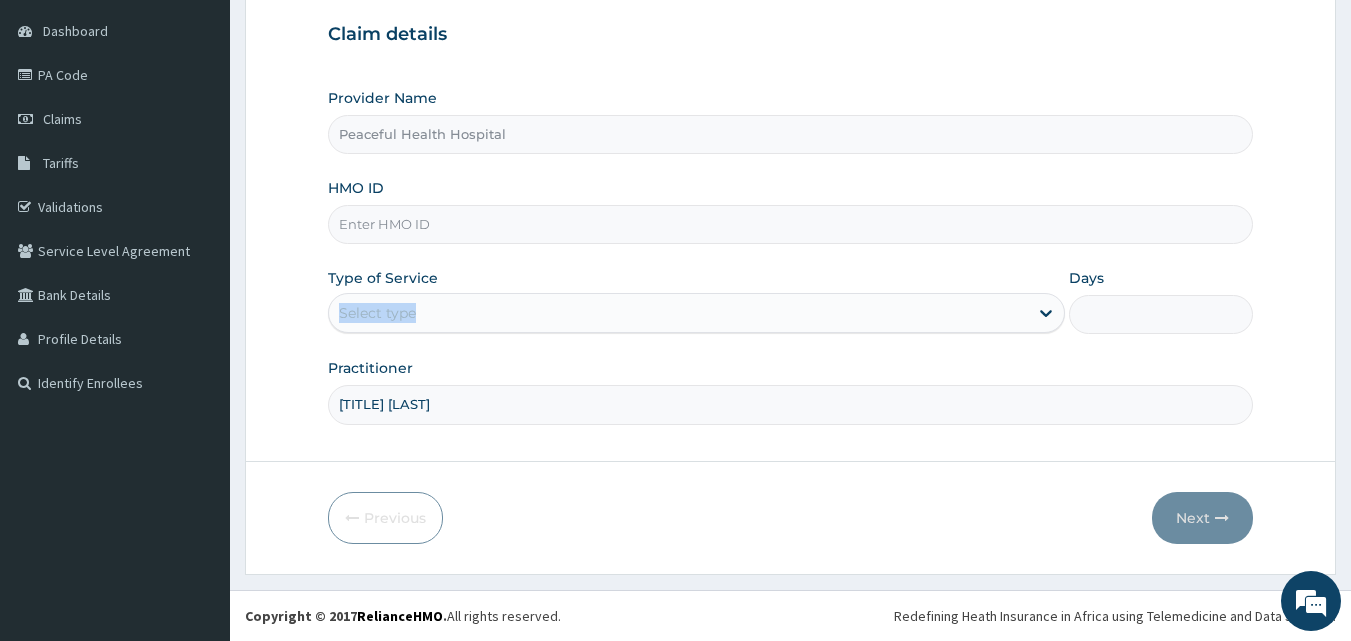 click on "Type of Service Select type" at bounding box center [696, 301] 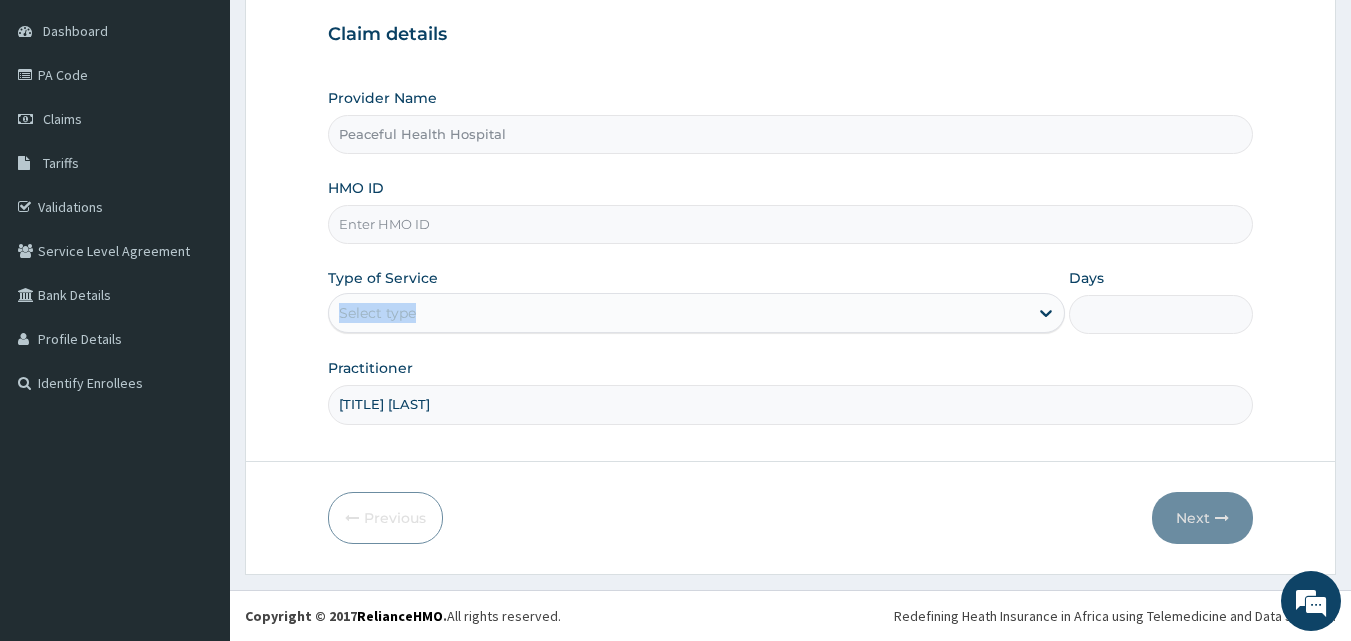 scroll, scrollTop: 0, scrollLeft: 0, axis: both 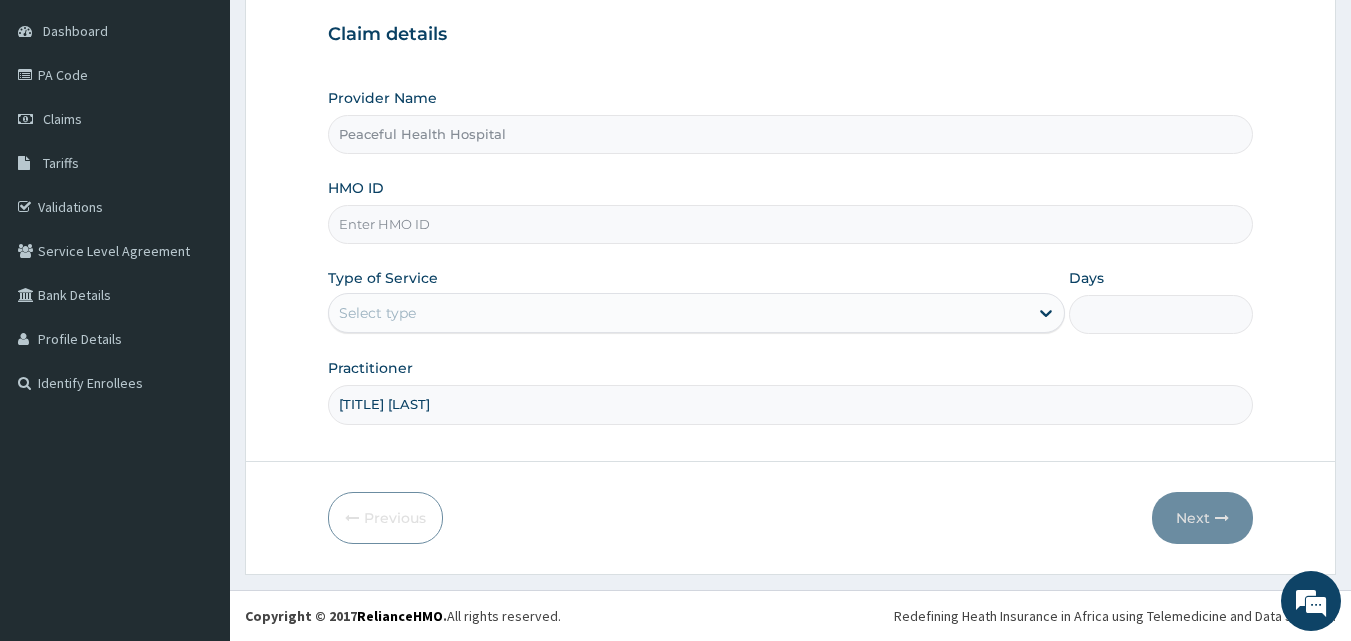 click on "Select type" at bounding box center [696, 313] 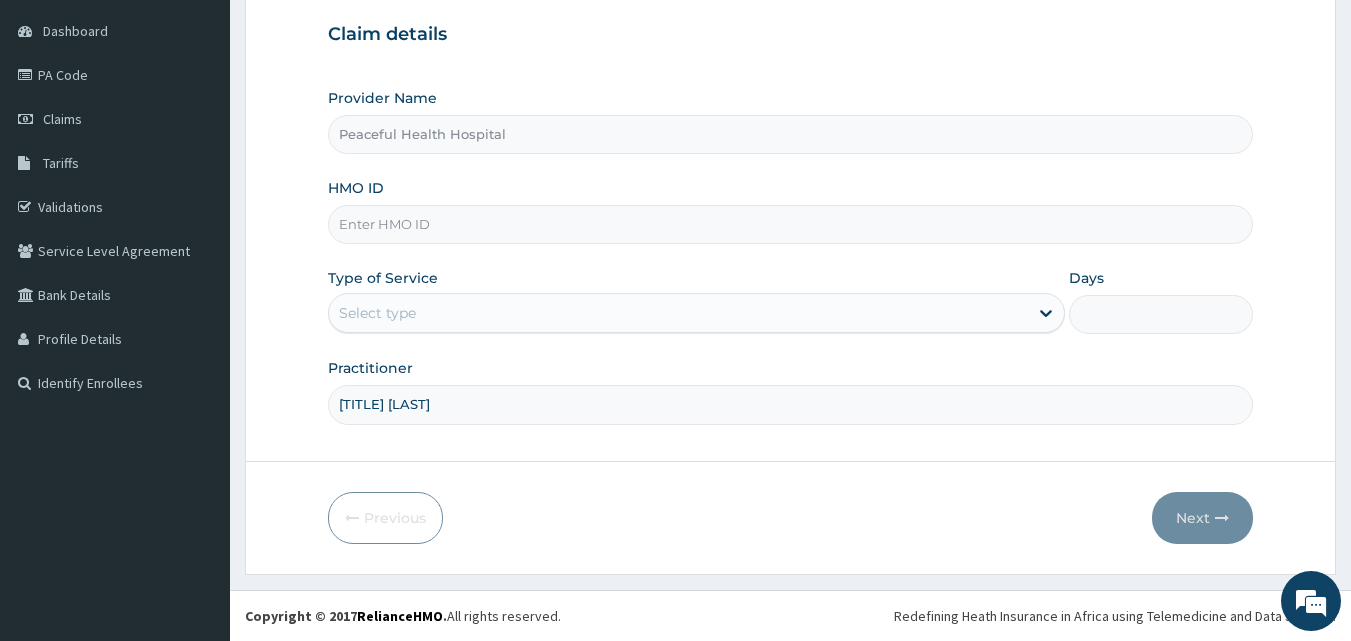 click on "Select type" at bounding box center [696, 313] 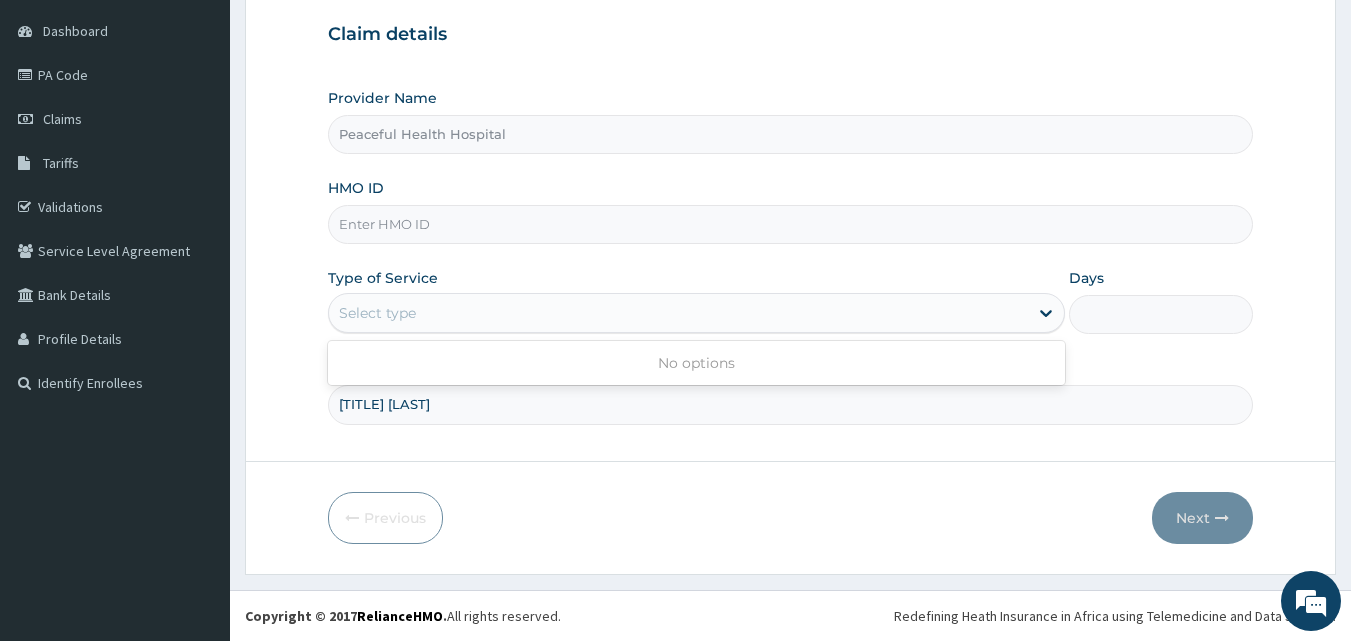 click on "Select type" at bounding box center [696, 313] 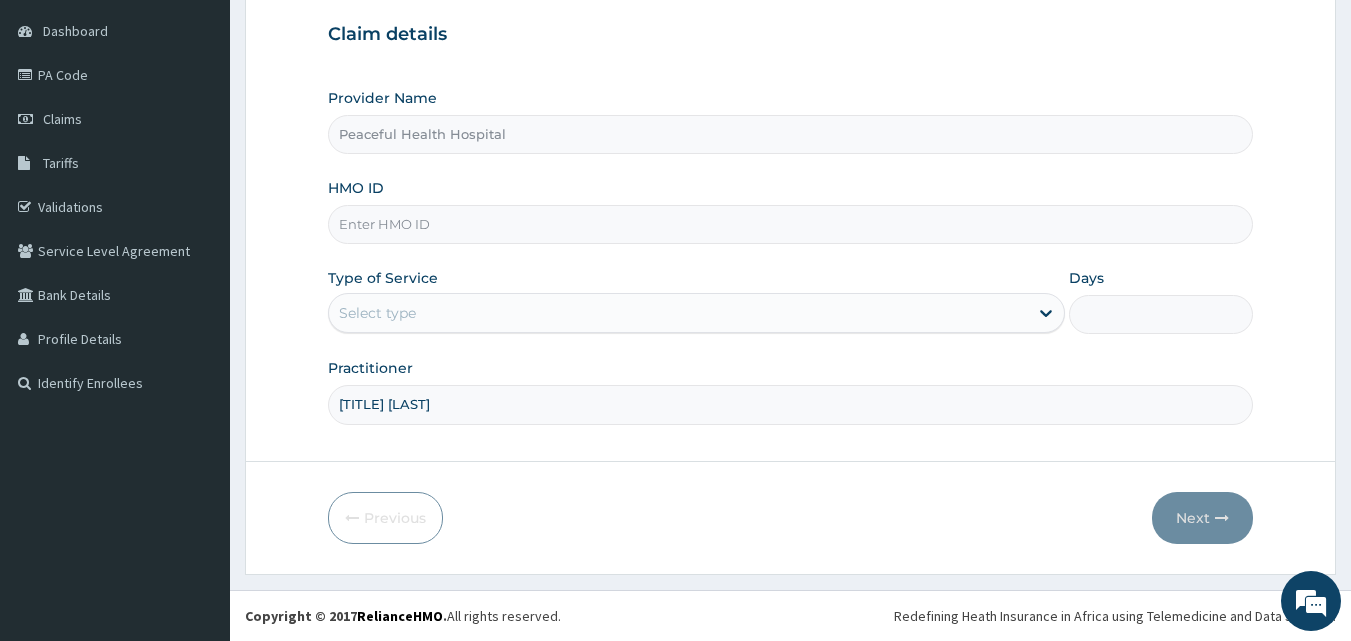 click on "Select type" at bounding box center [696, 313] 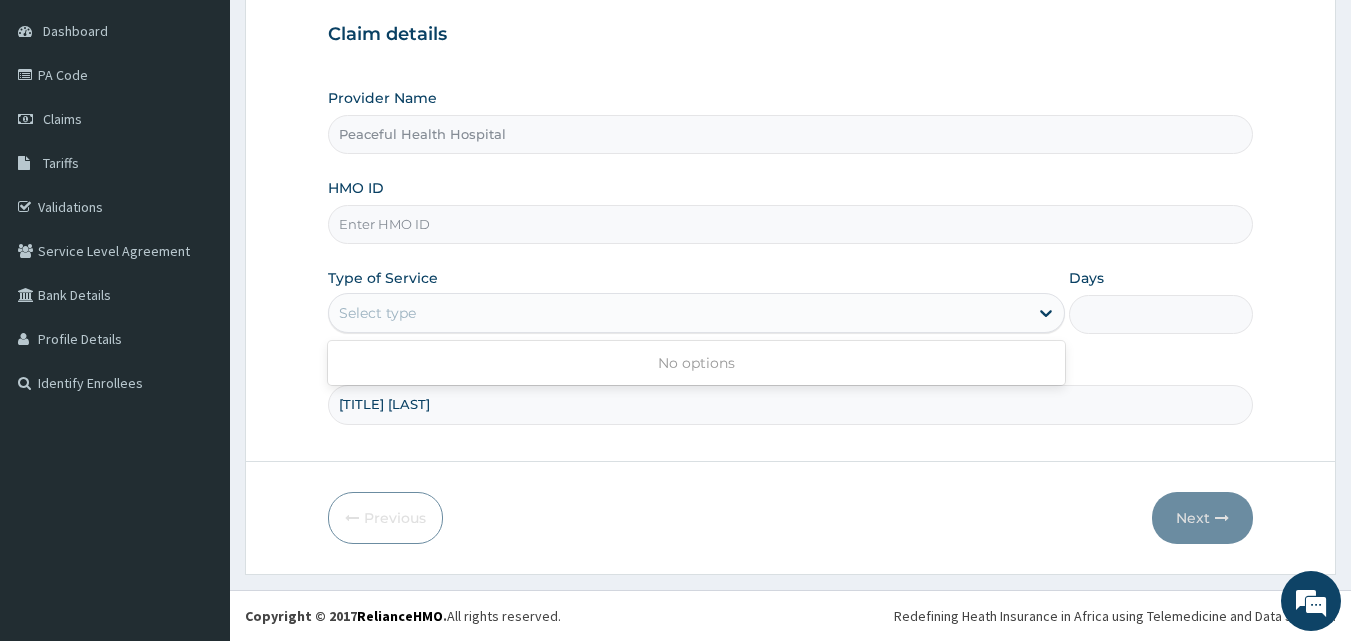click on "Select type" at bounding box center [696, 313] 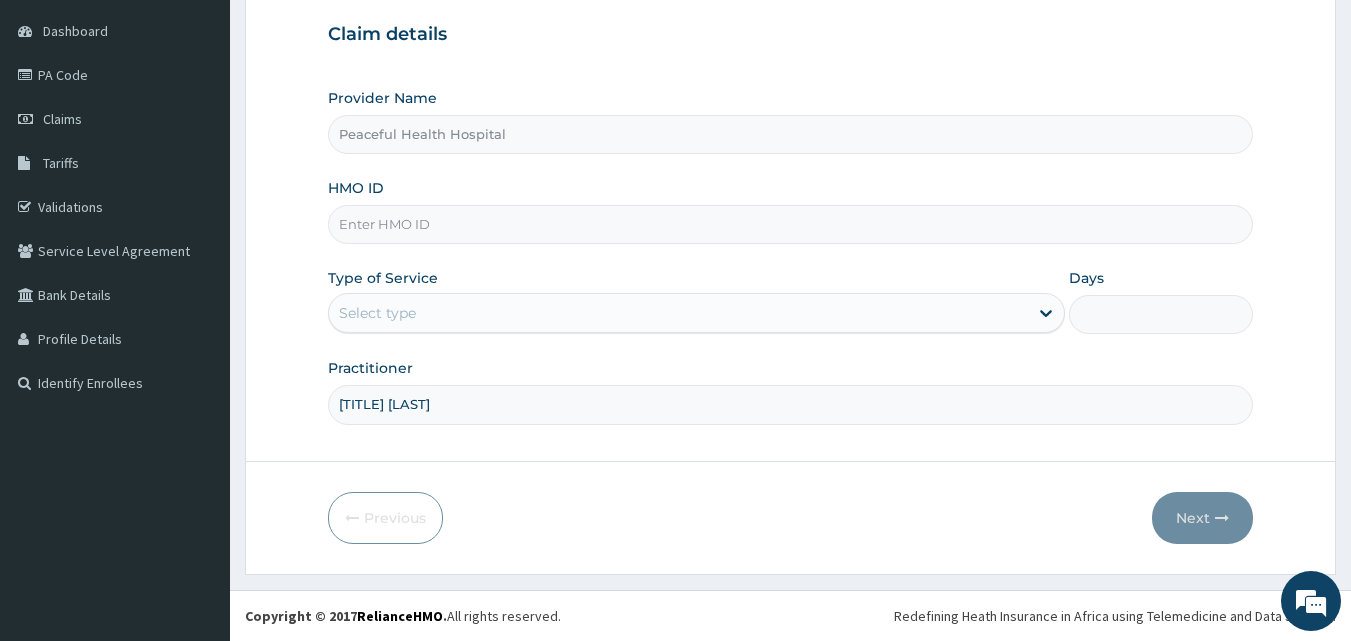 click on "Select type" at bounding box center (696, 313) 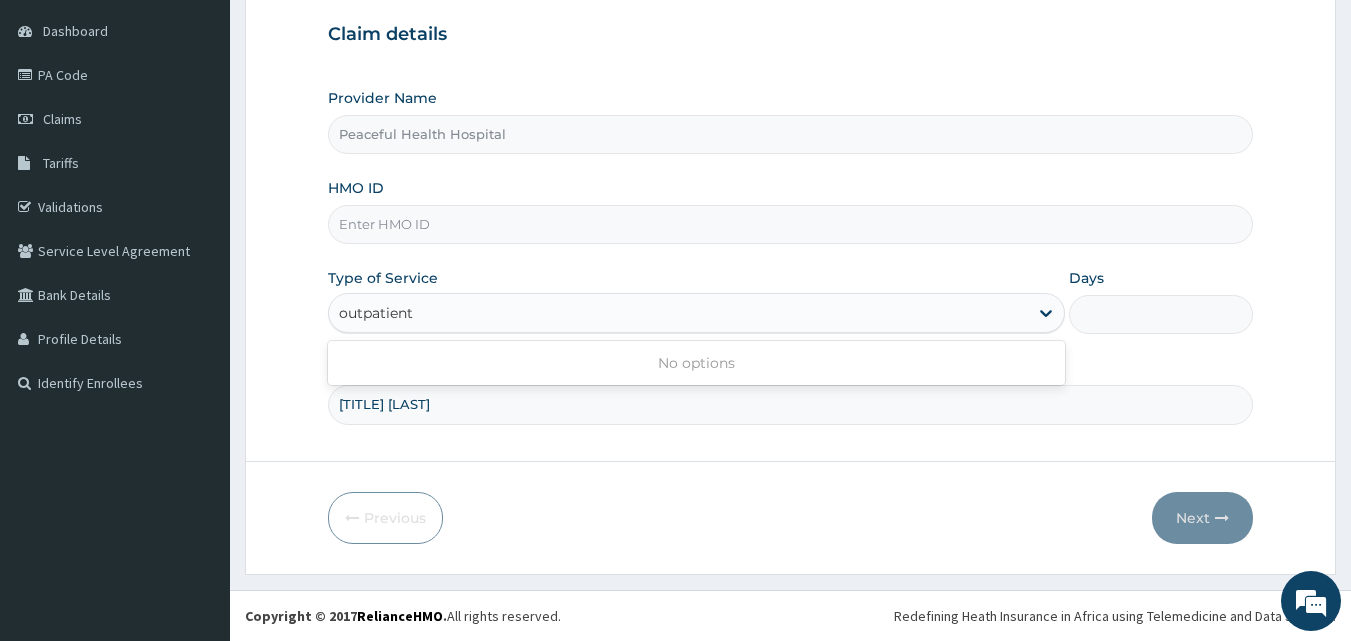 type on "outpatient" 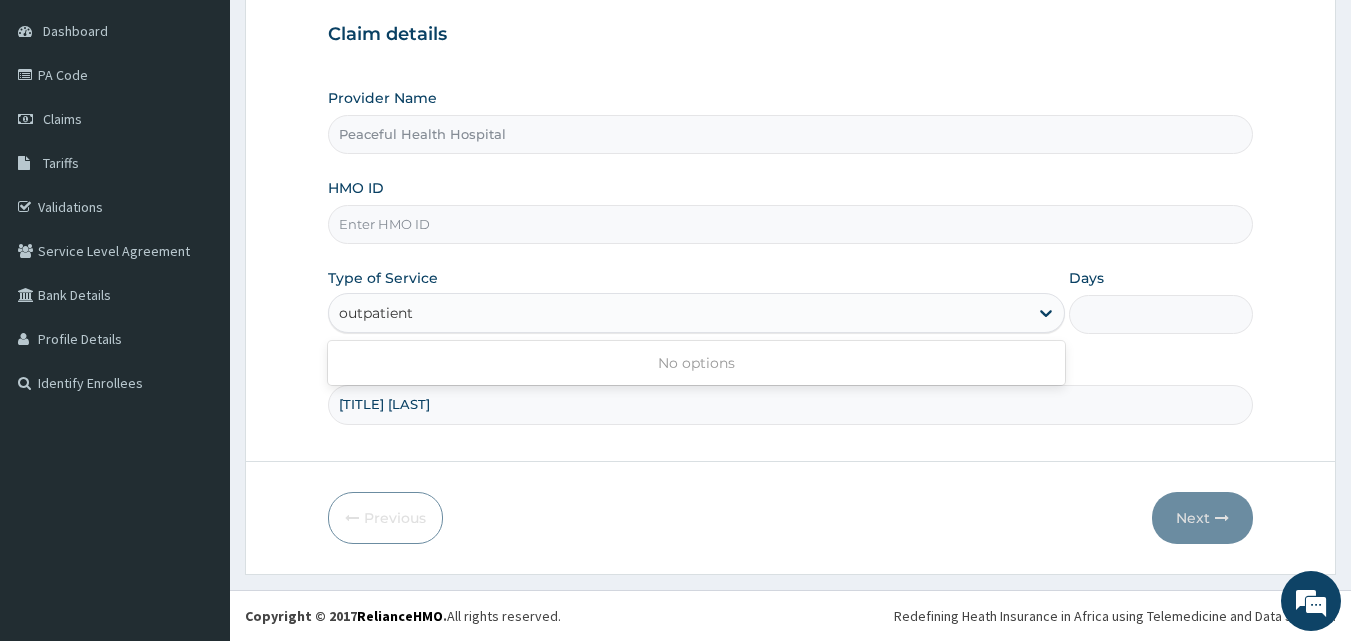 type 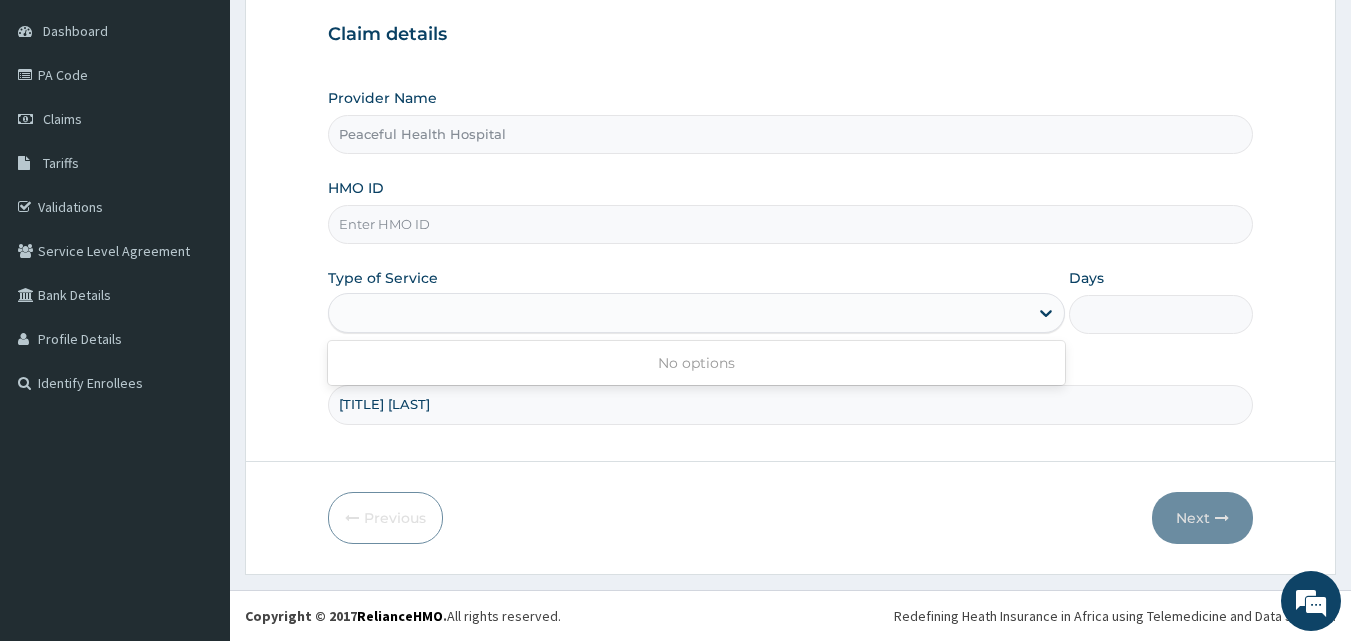 click on "Days" at bounding box center [1161, 314] 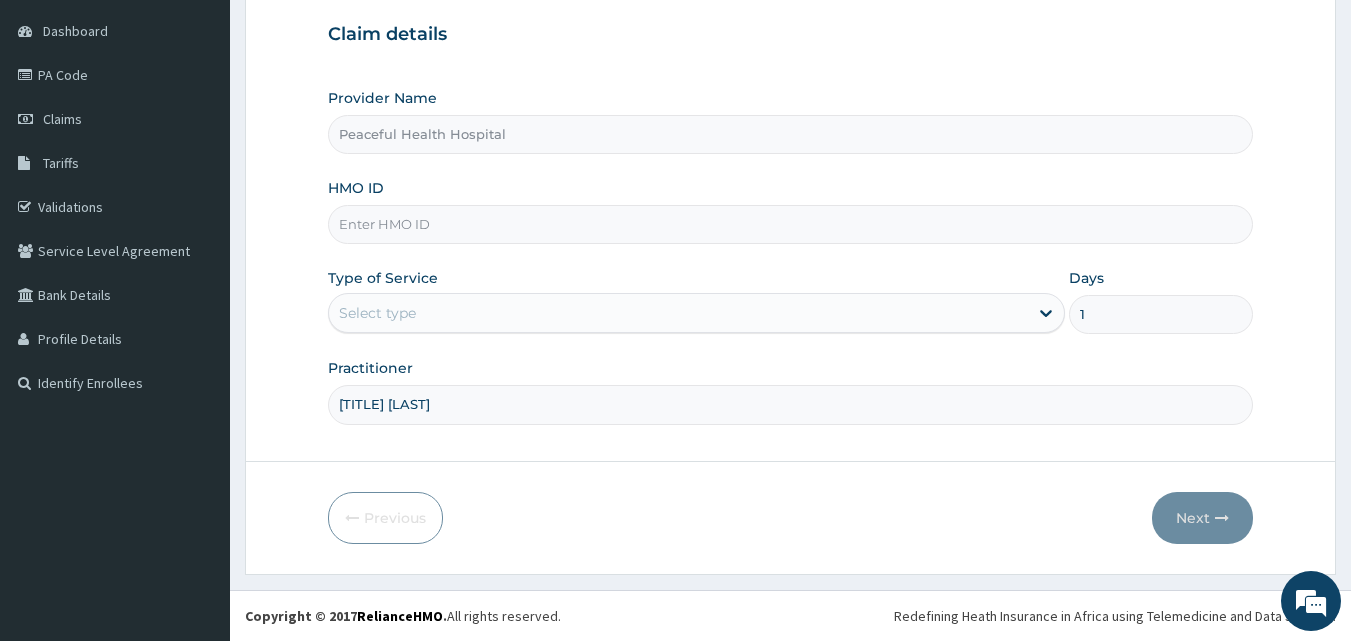 type on "1" 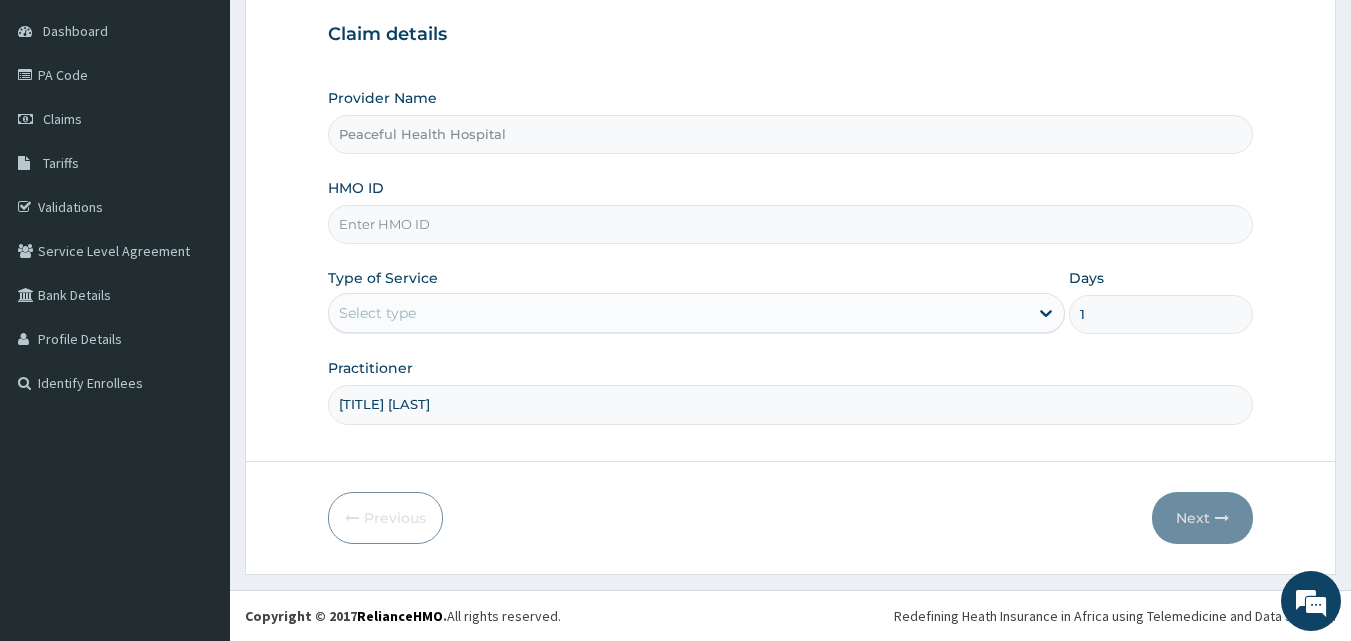 click on "Select type" at bounding box center [678, 313] 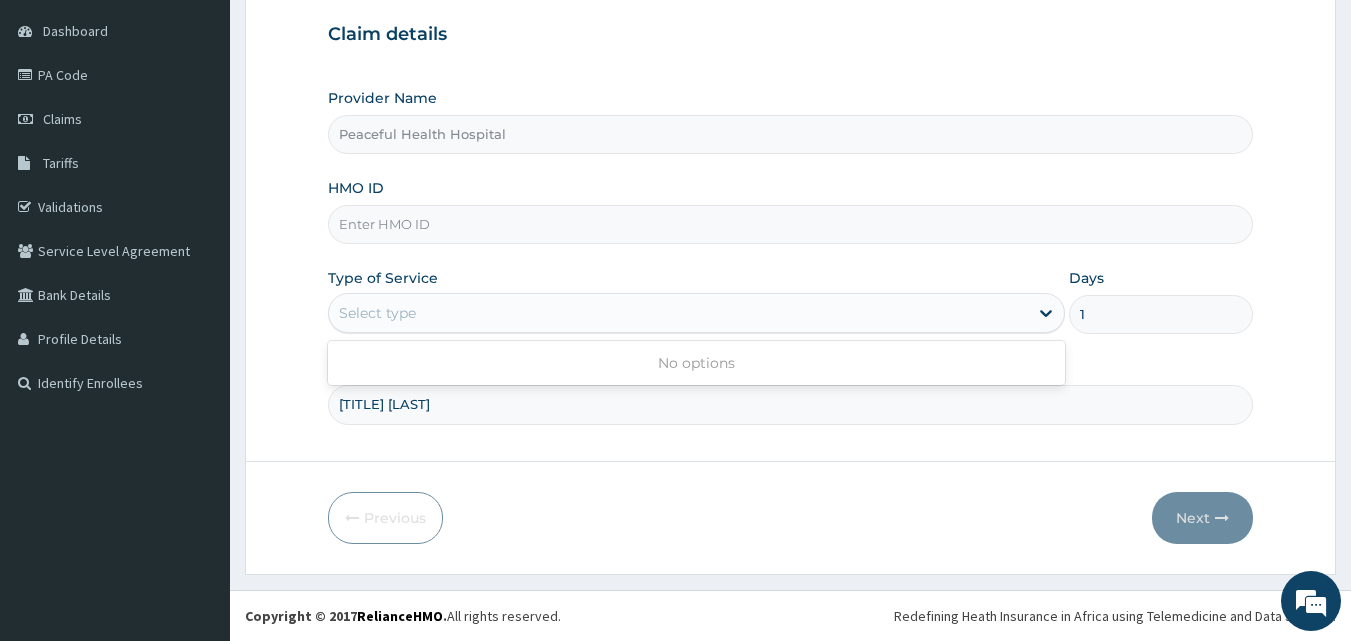 click on "Select type" at bounding box center (678, 313) 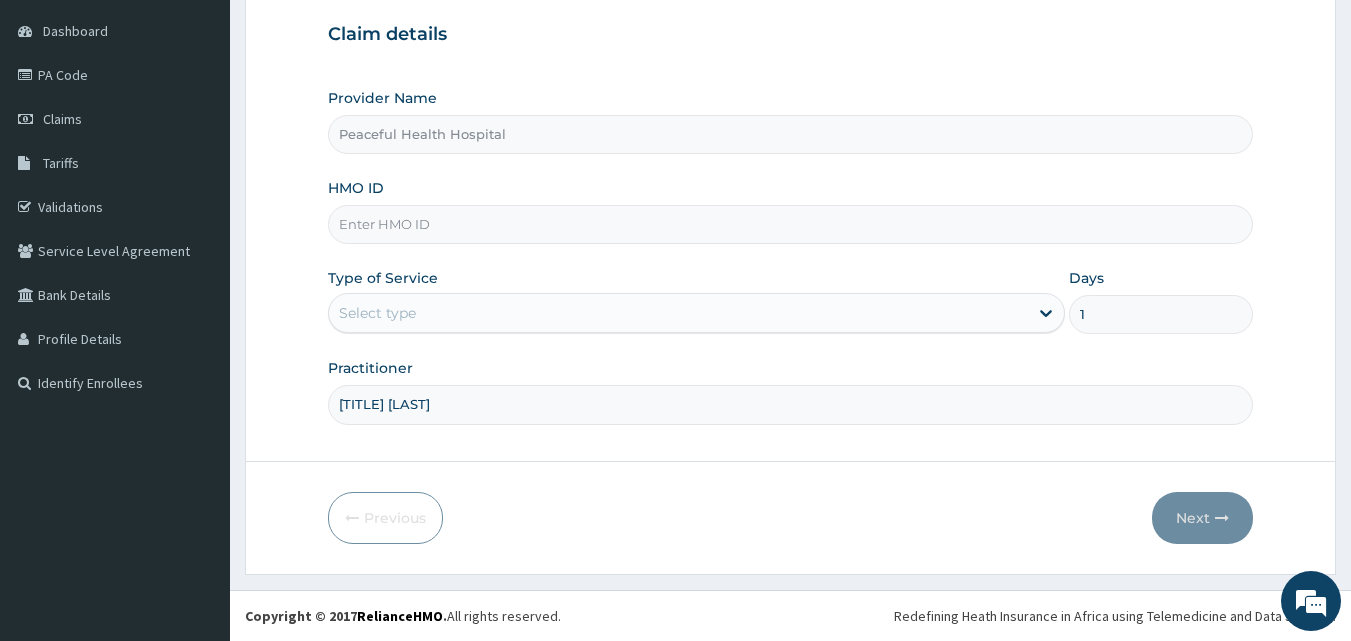 click on "Select type" at bounding box center (678, 313) 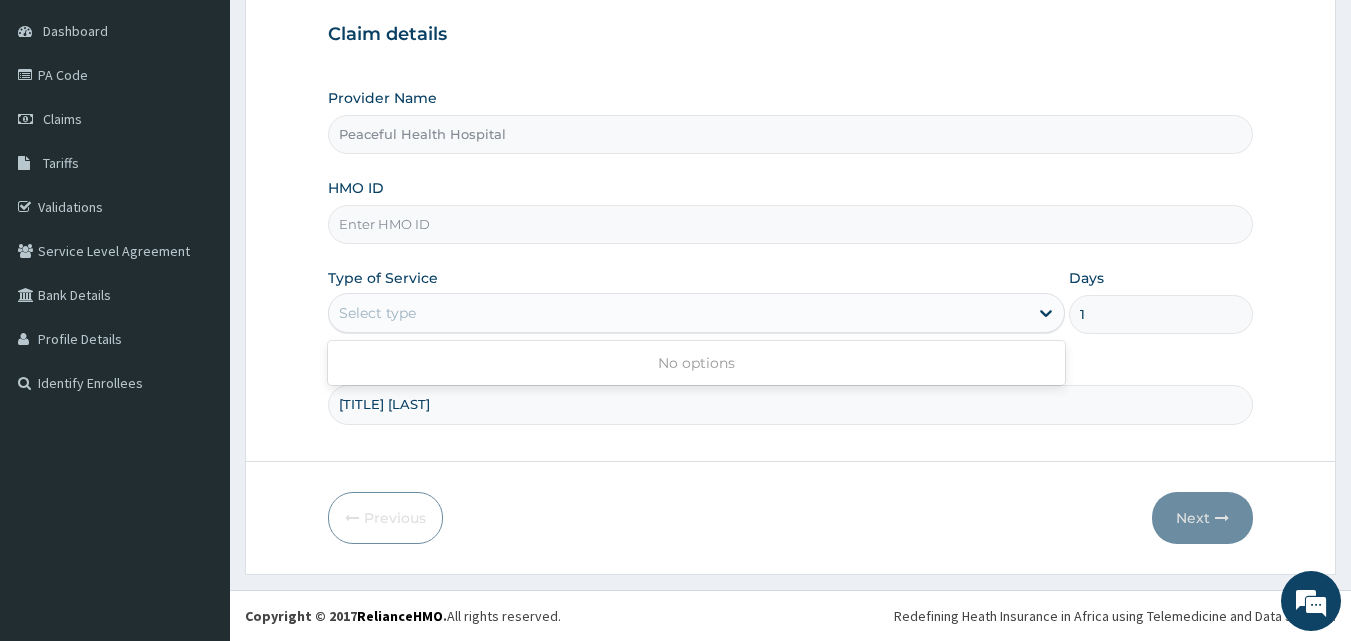 click on "Select type" at bounding box center (678, 313) 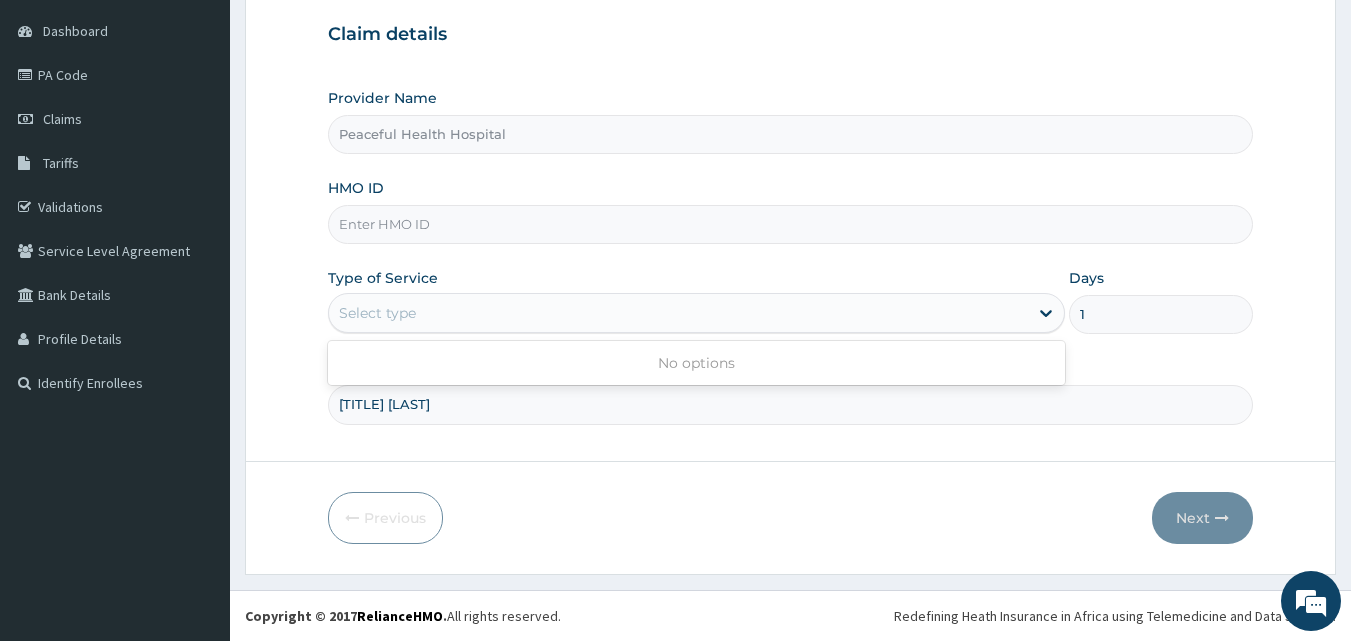 click on "Select type" at bounding box center [678, 313] 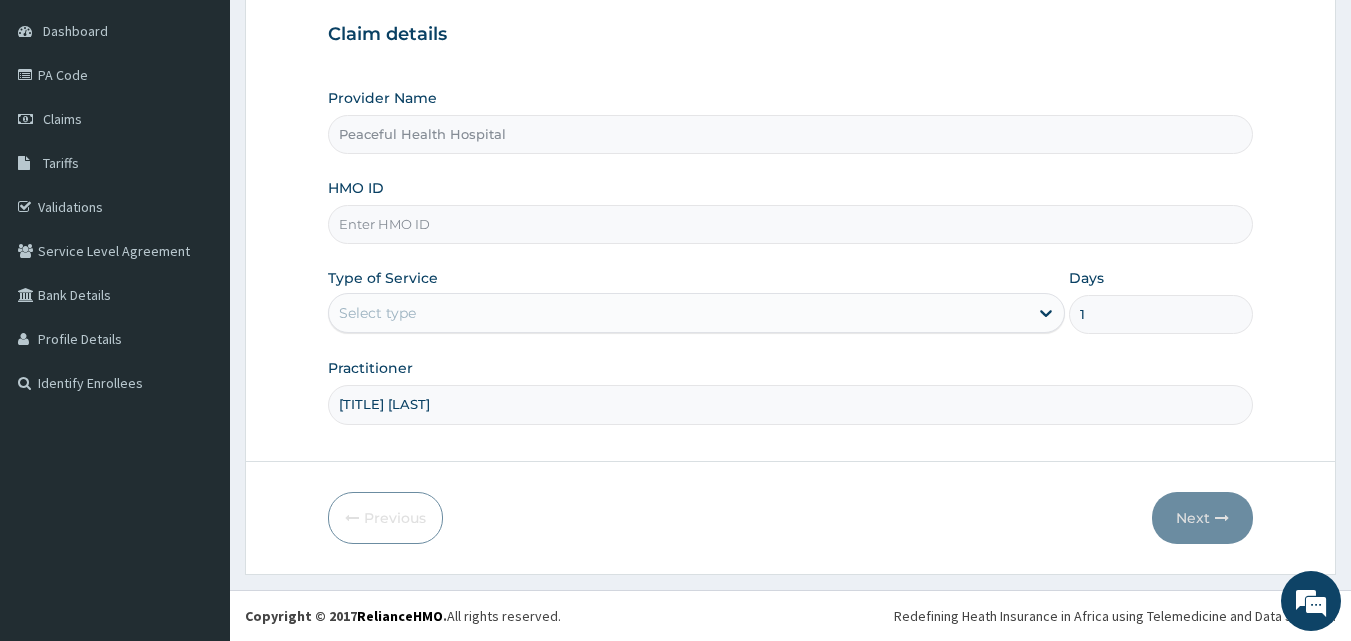 click on "HMO ID" at bounding box center [791, 224] 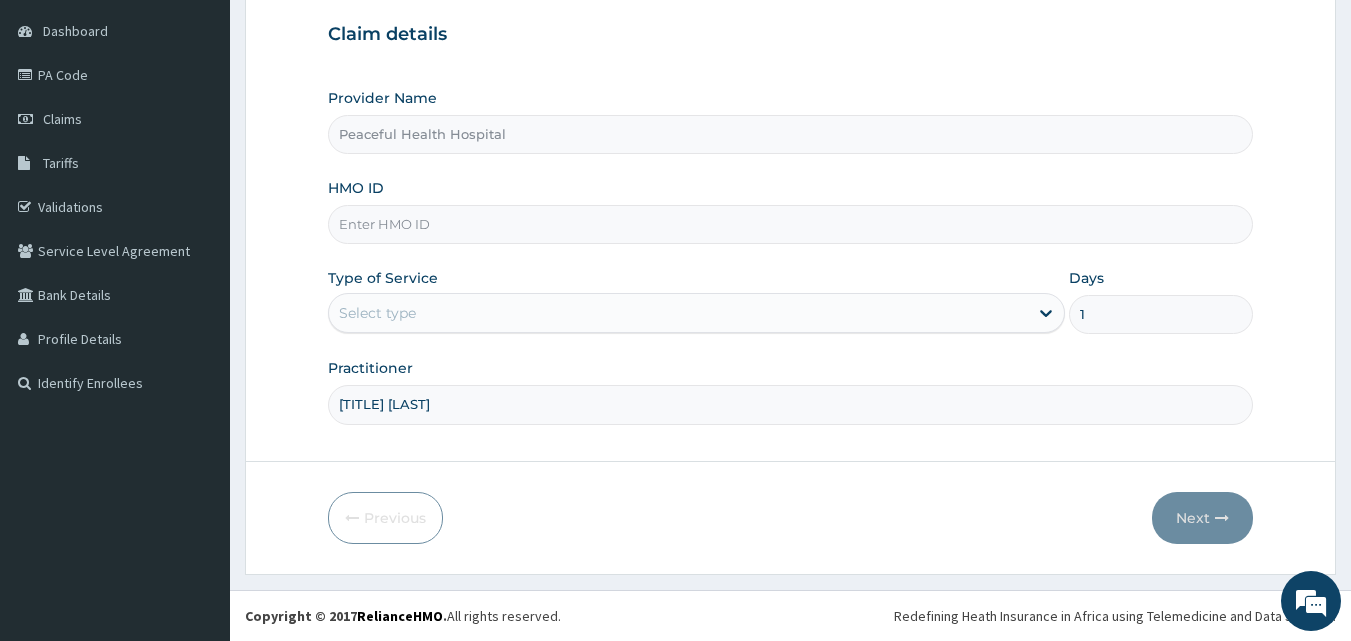 paste on "WAK/10167/B" 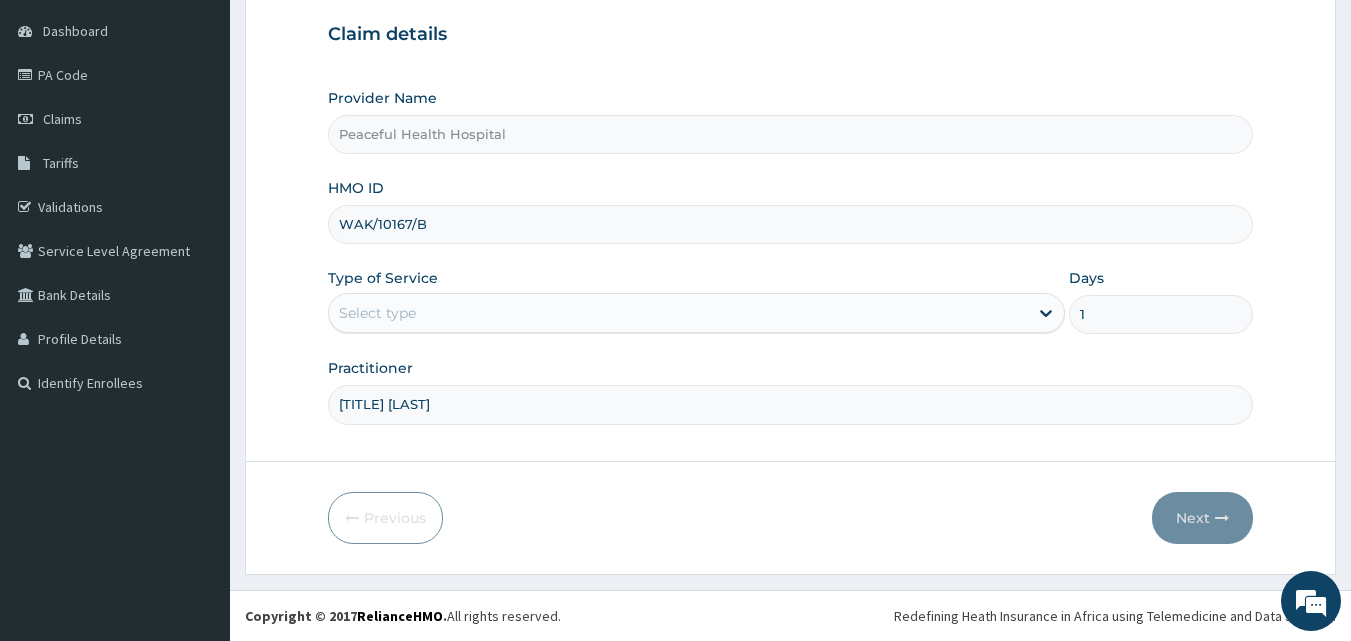 type on "WAK/10167/B" 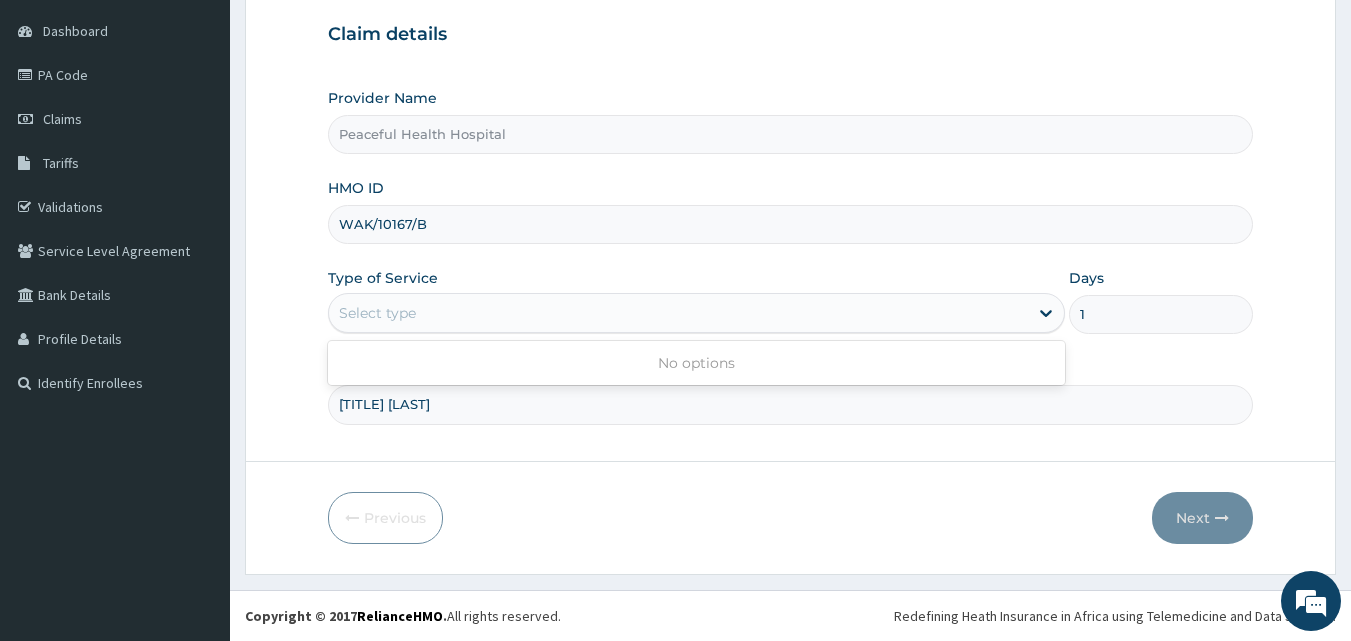 click on "Select type" at bounding box center [678, 313] 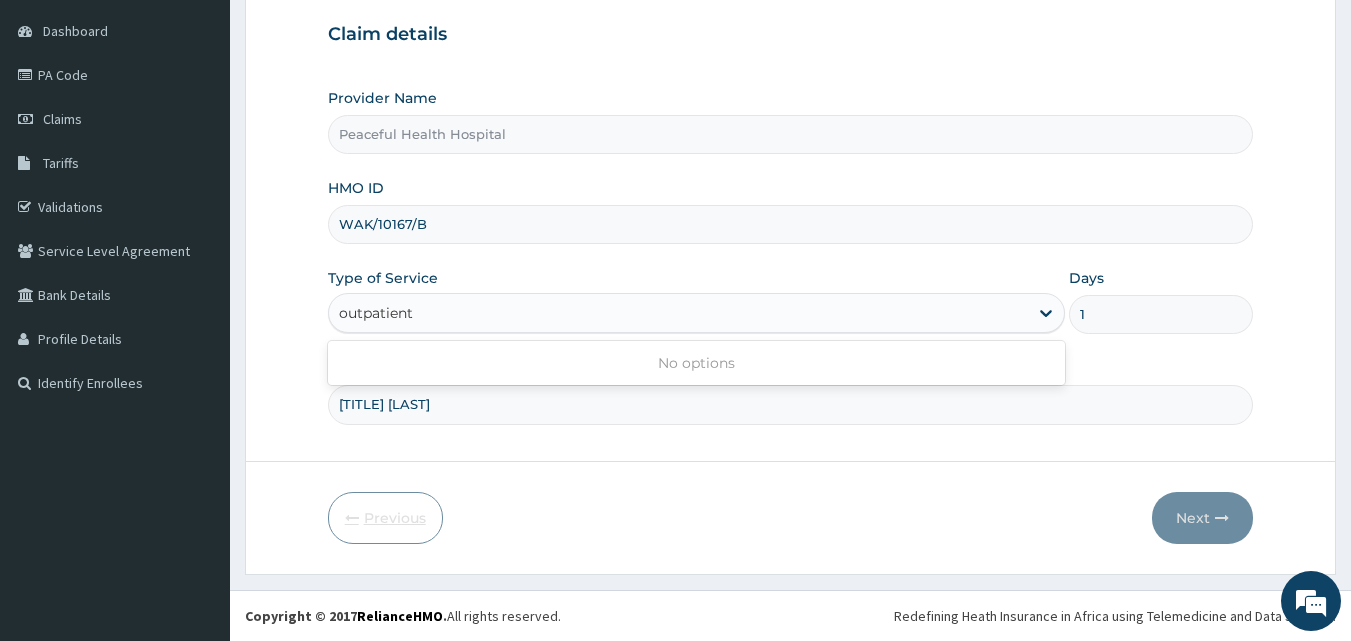 type on "outpatient" 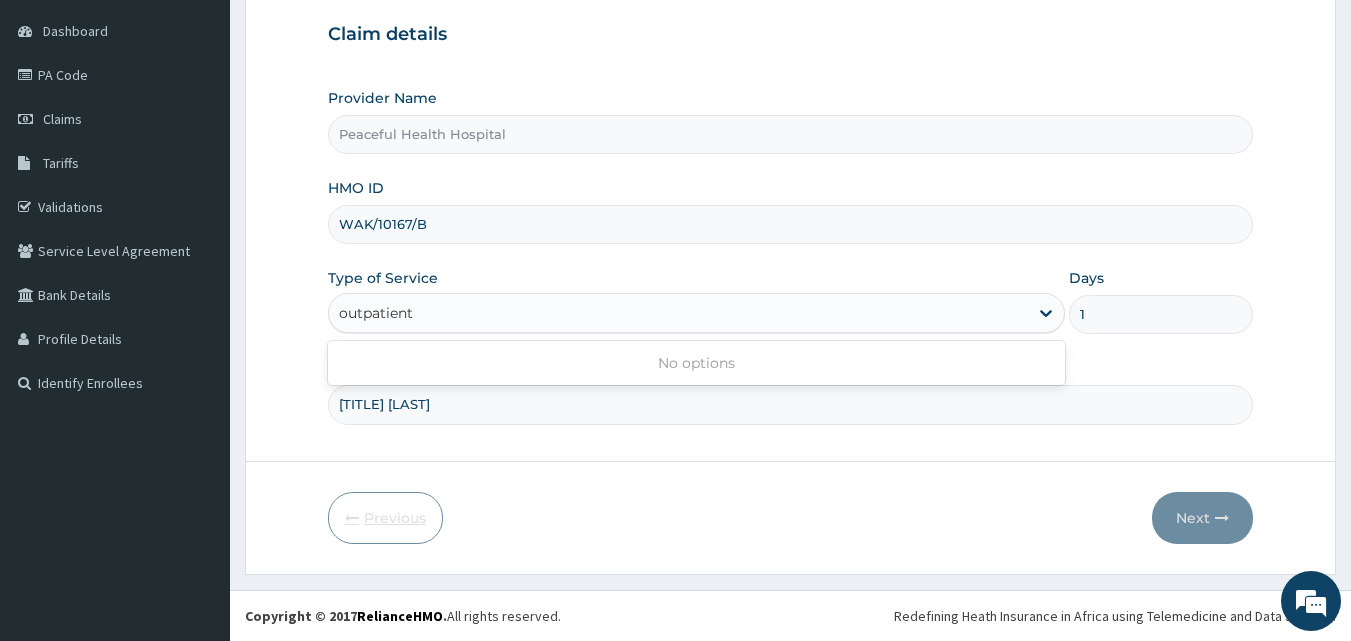 type 